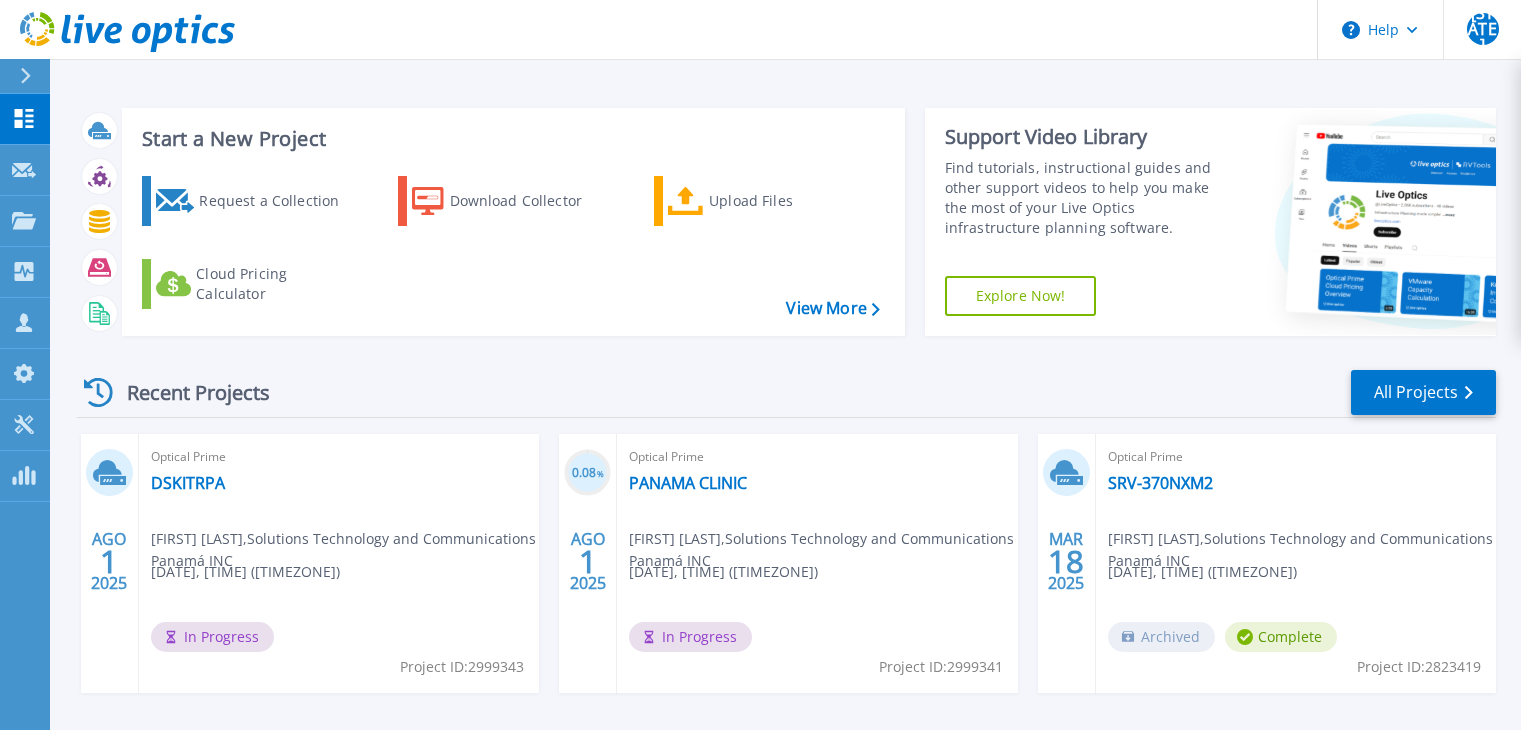 scroll, scrollTop: 128, scrollLeft: 0, axis: vertical 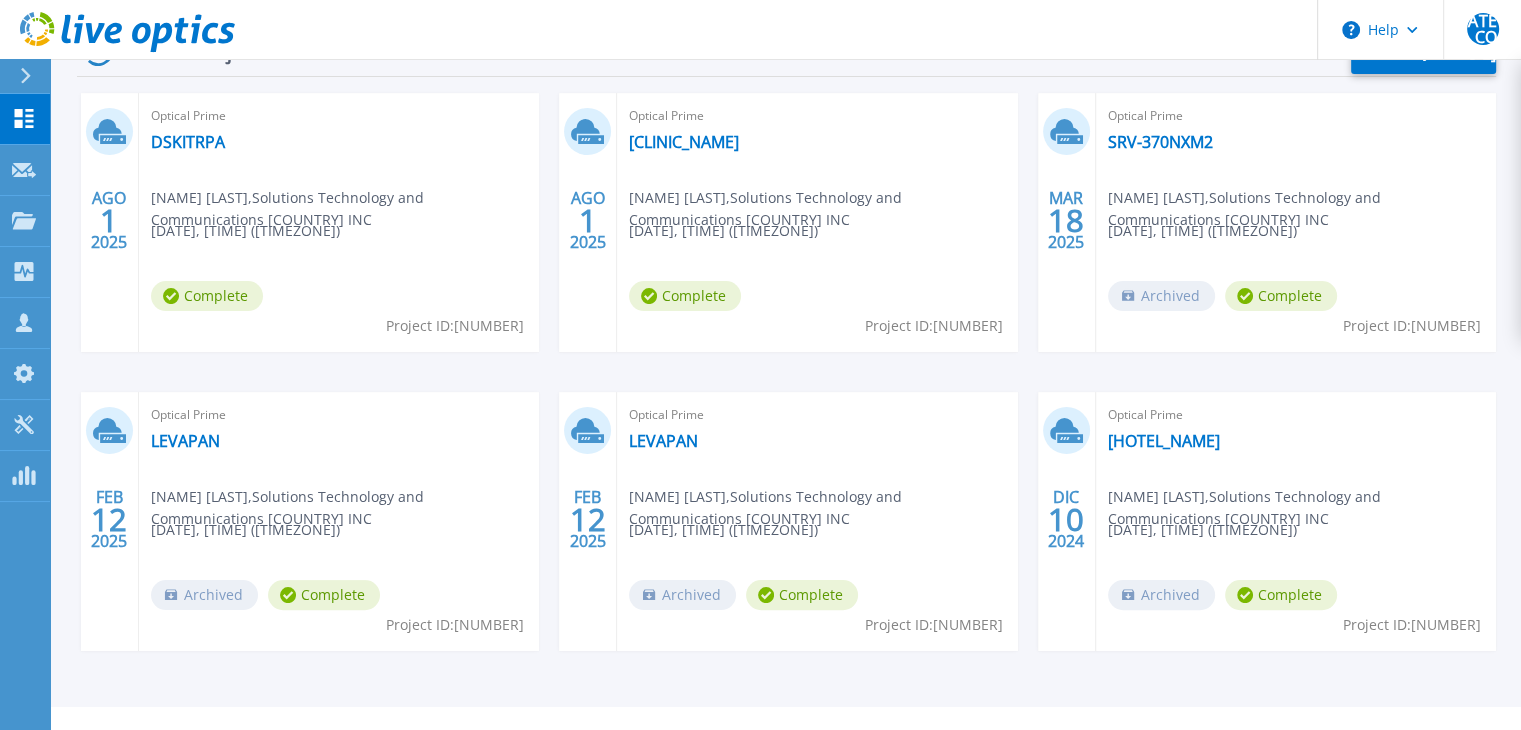 click on "Complete" at bounding box center (207, 296) 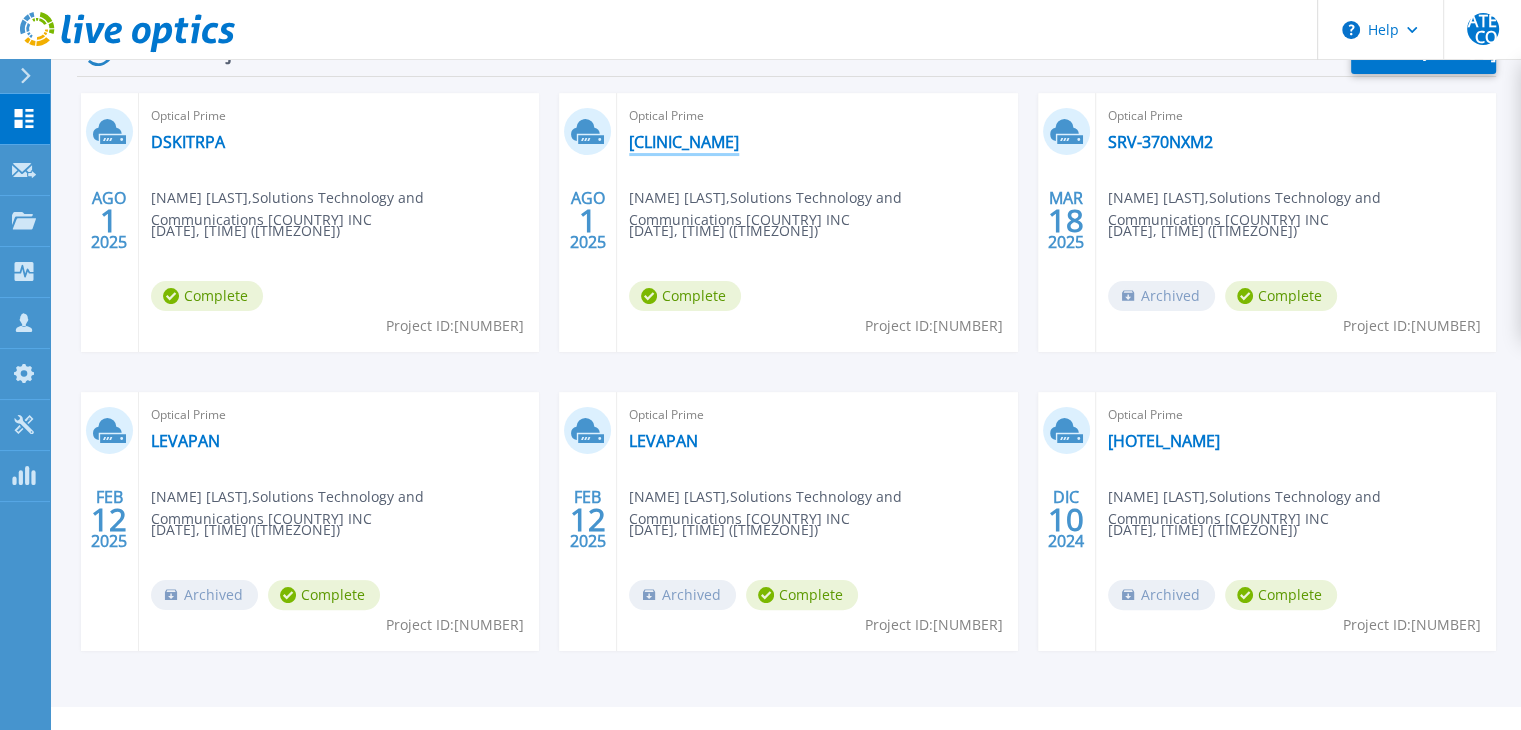 click on "PANAMA CLINIC" at bounding box center [684, 142] 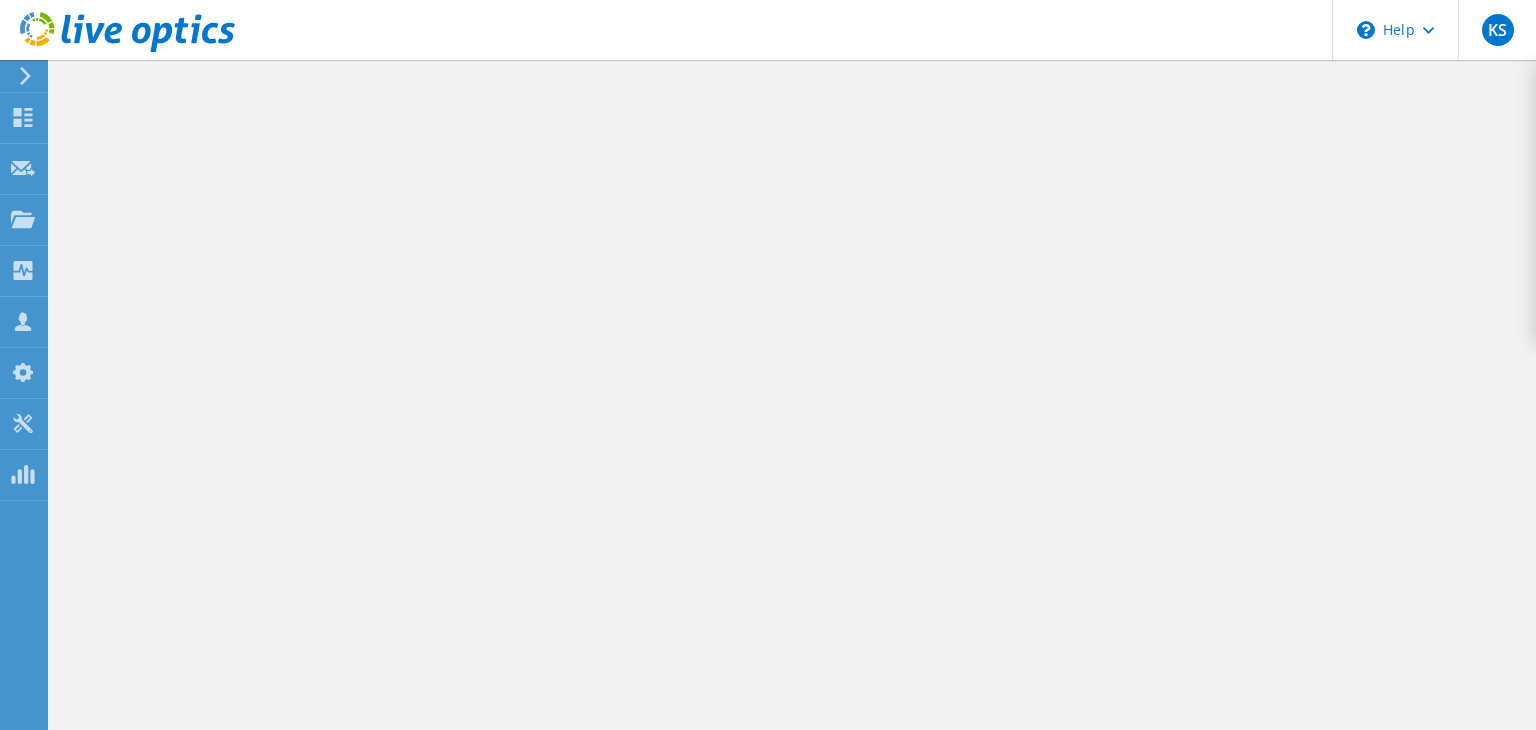 scroll, scrollTop: 0, scrollLeft: 0, axis: both 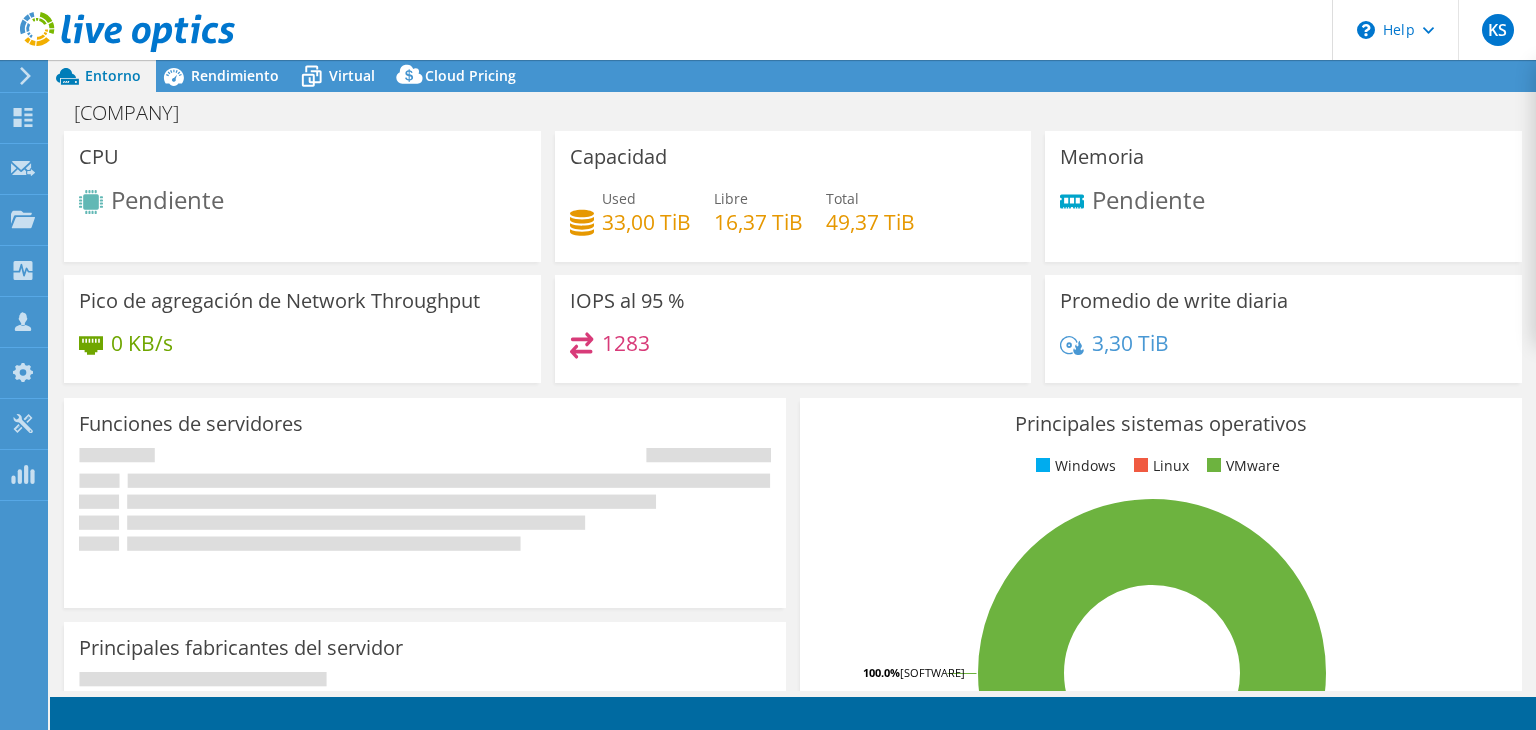 select on "USD" 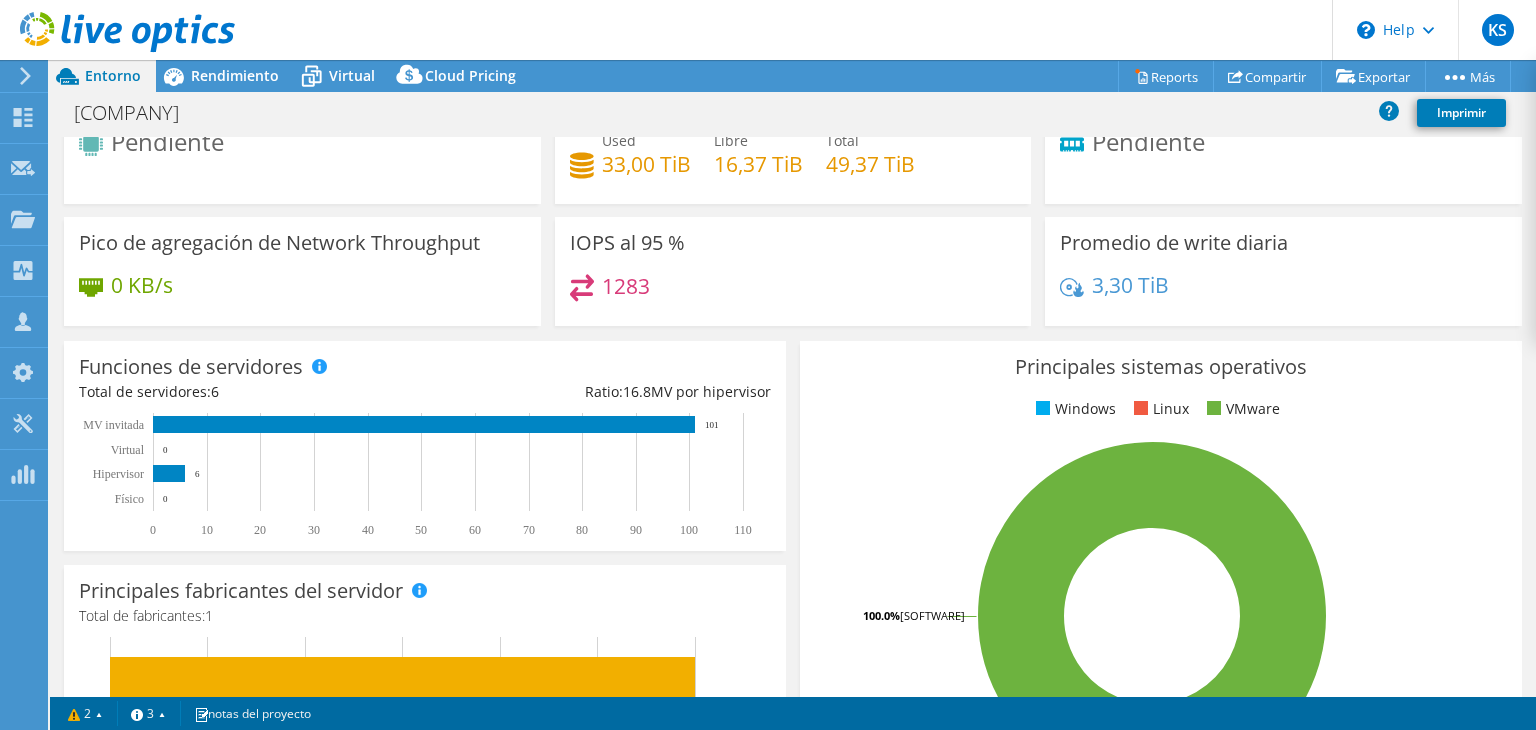 scroll, scrollTop: 0, scrollLeft: 0, axis: both 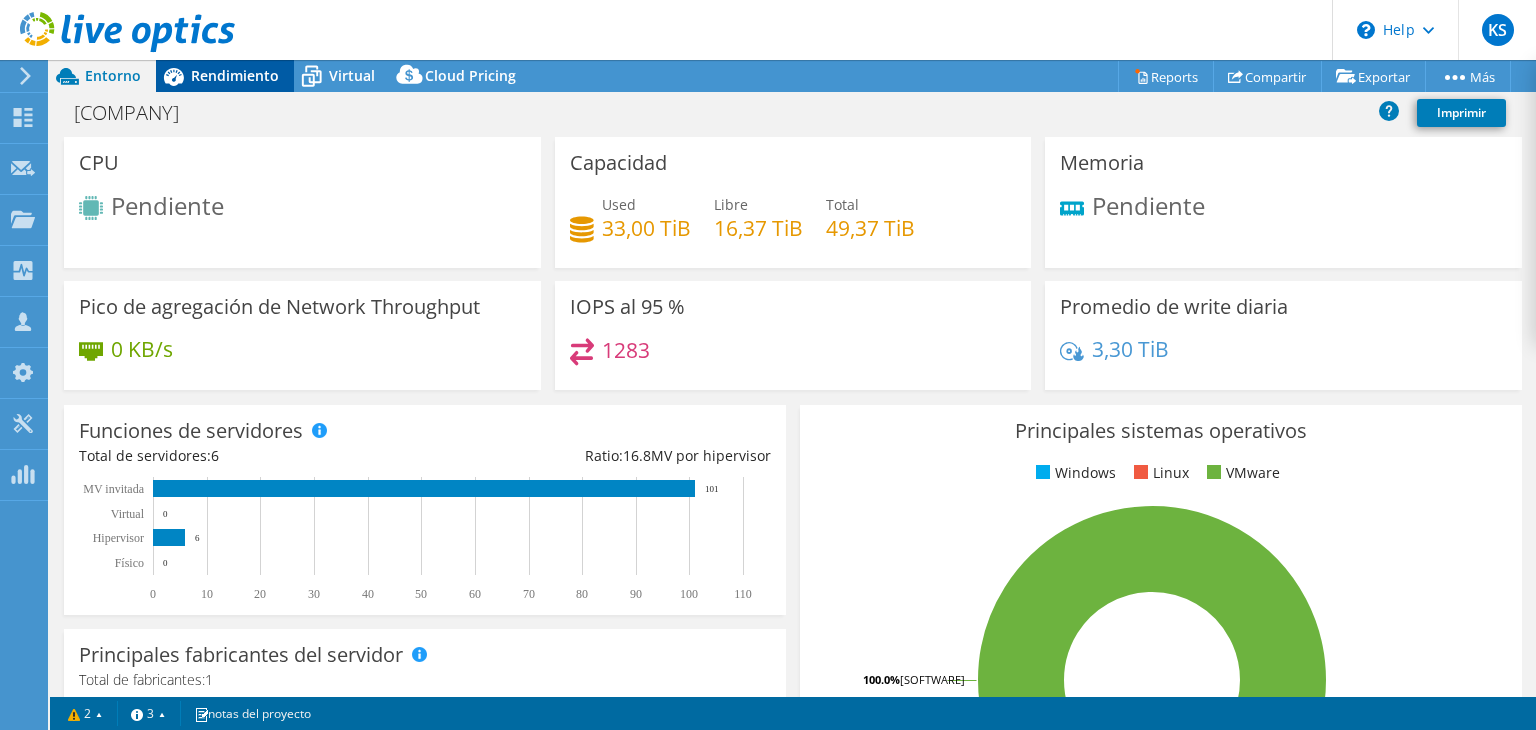 click on "Rendimiento" at bounding box center [235, 75] 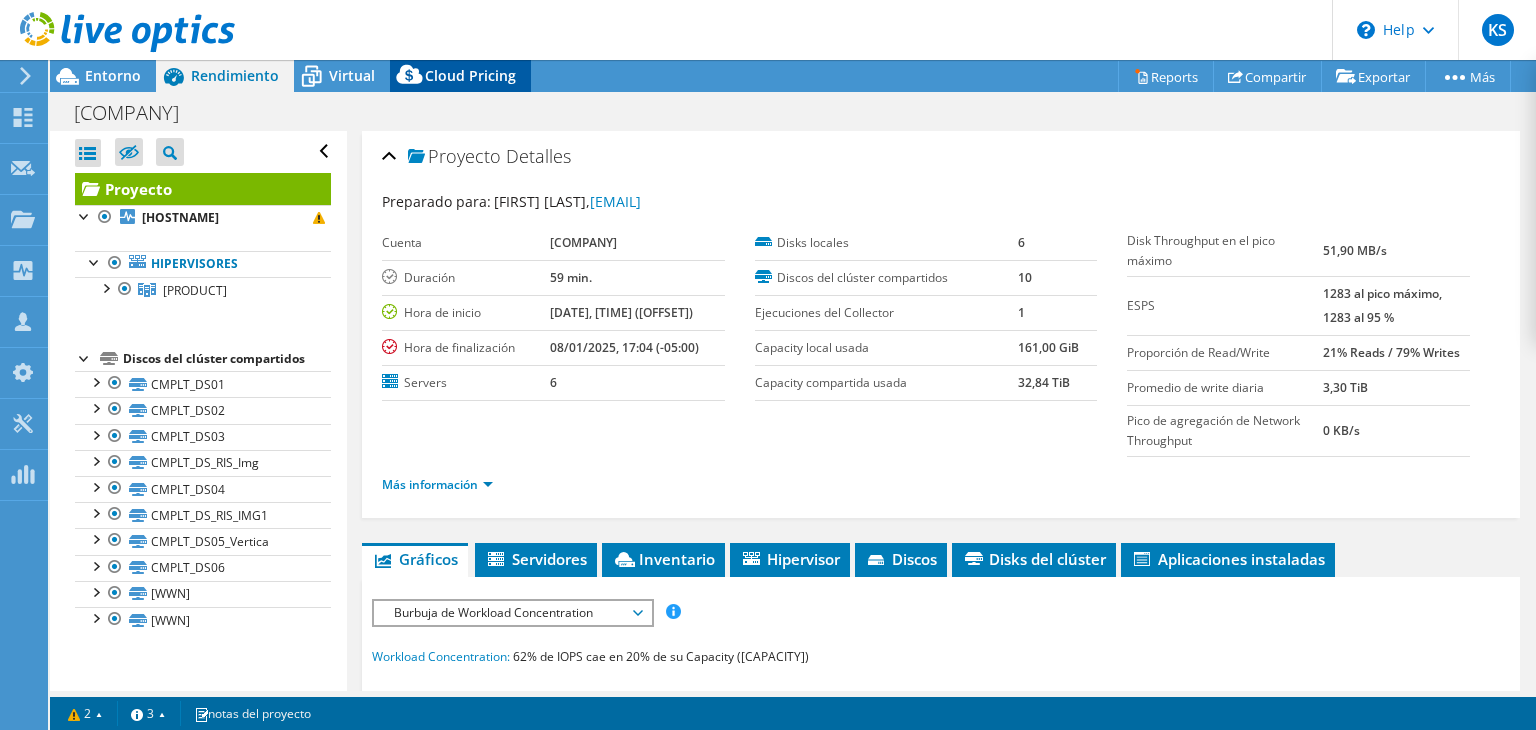 click 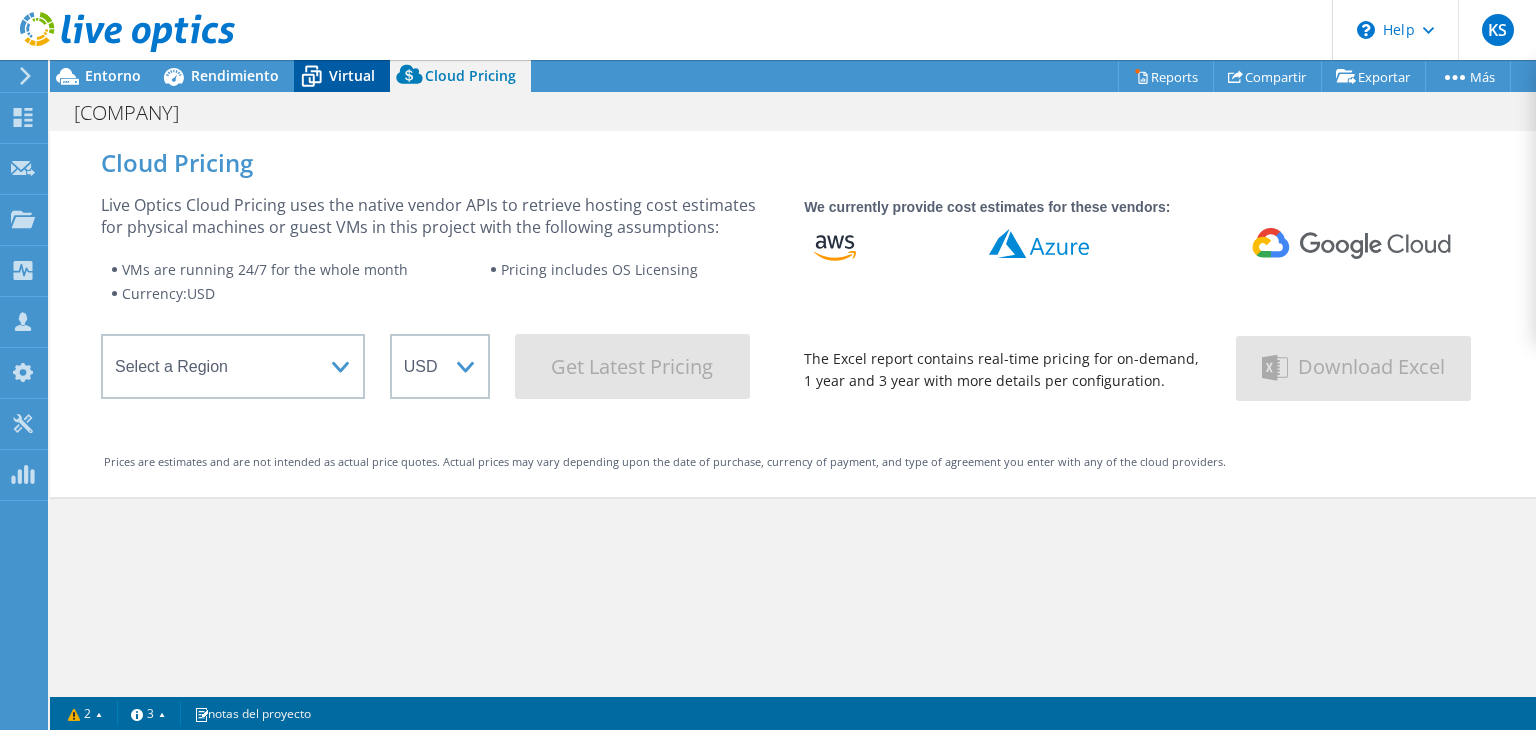 click on "Virtual" at bounding box center [352, 75] 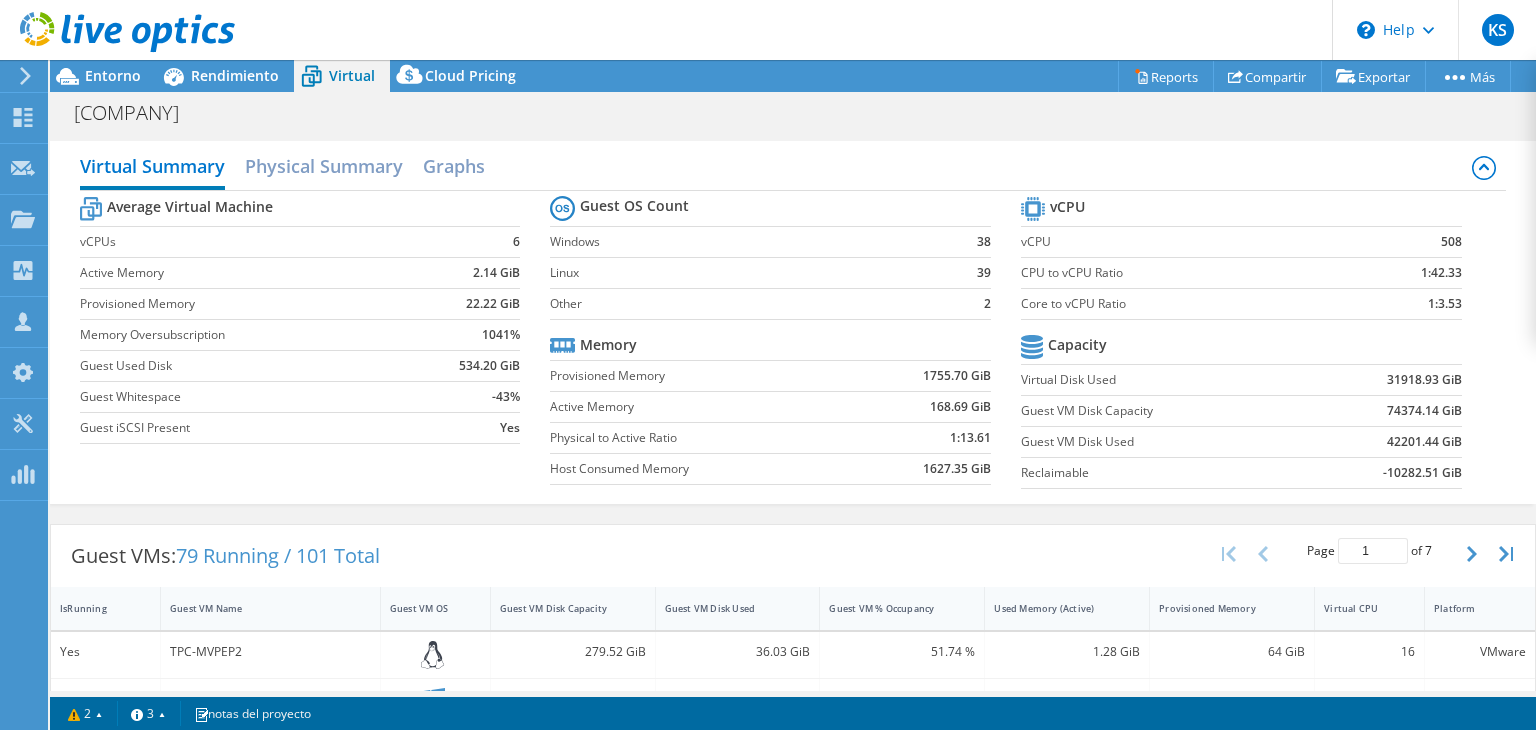 scroll, scrollTop: 468, scrollLeft: 0, axis: vertical 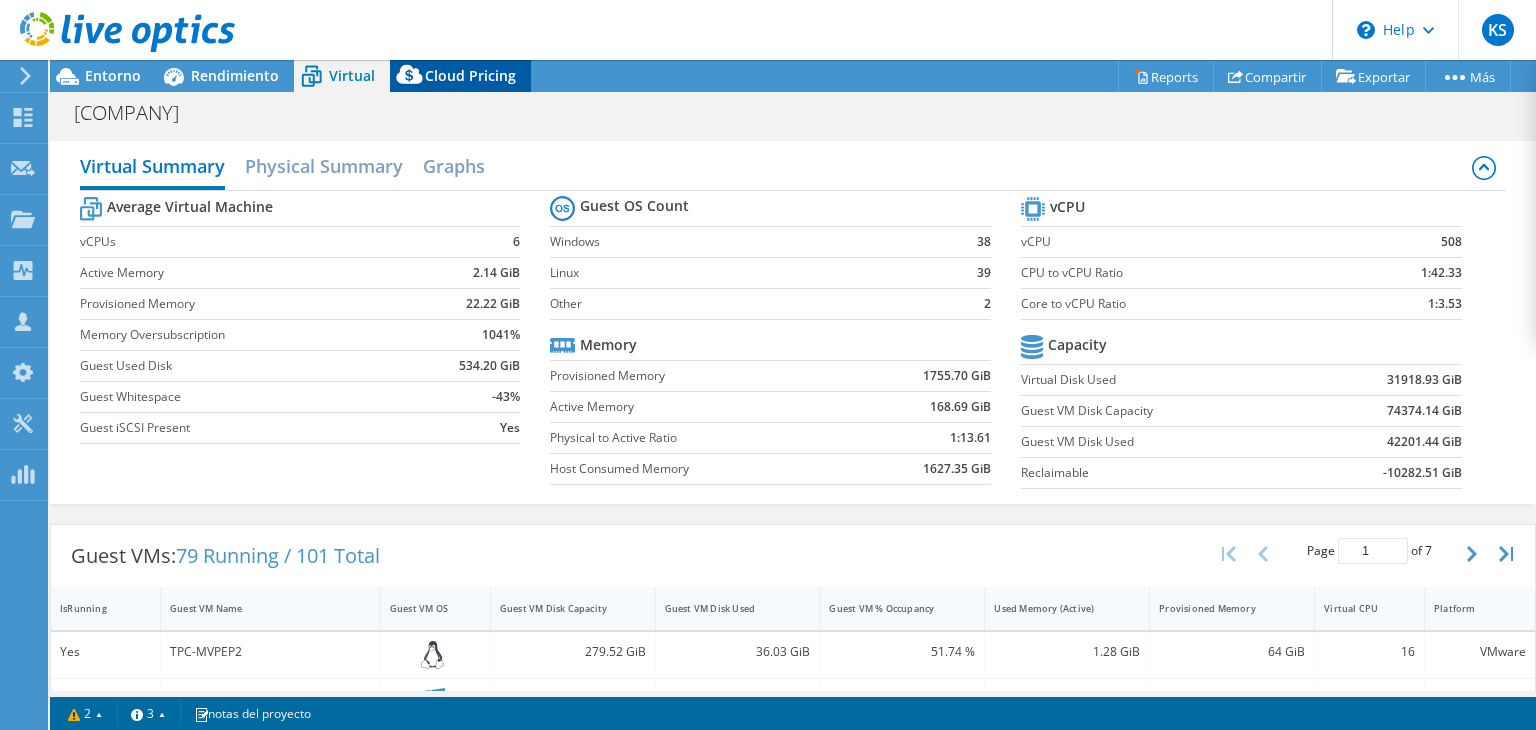 click on "Cloud Pricing" at bounding box center (460, 76) 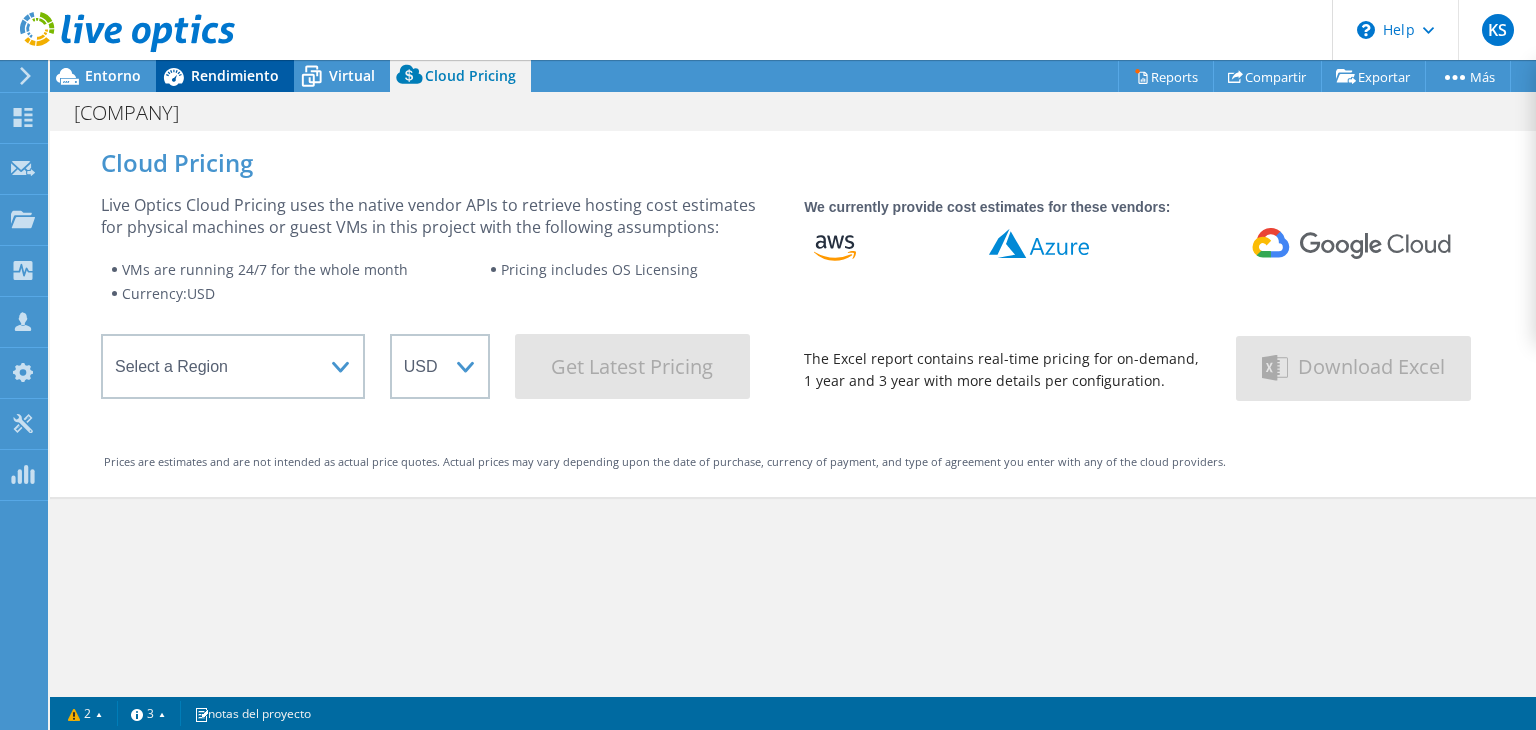 click on "Rendimiento" at bounding box center [225, 76] 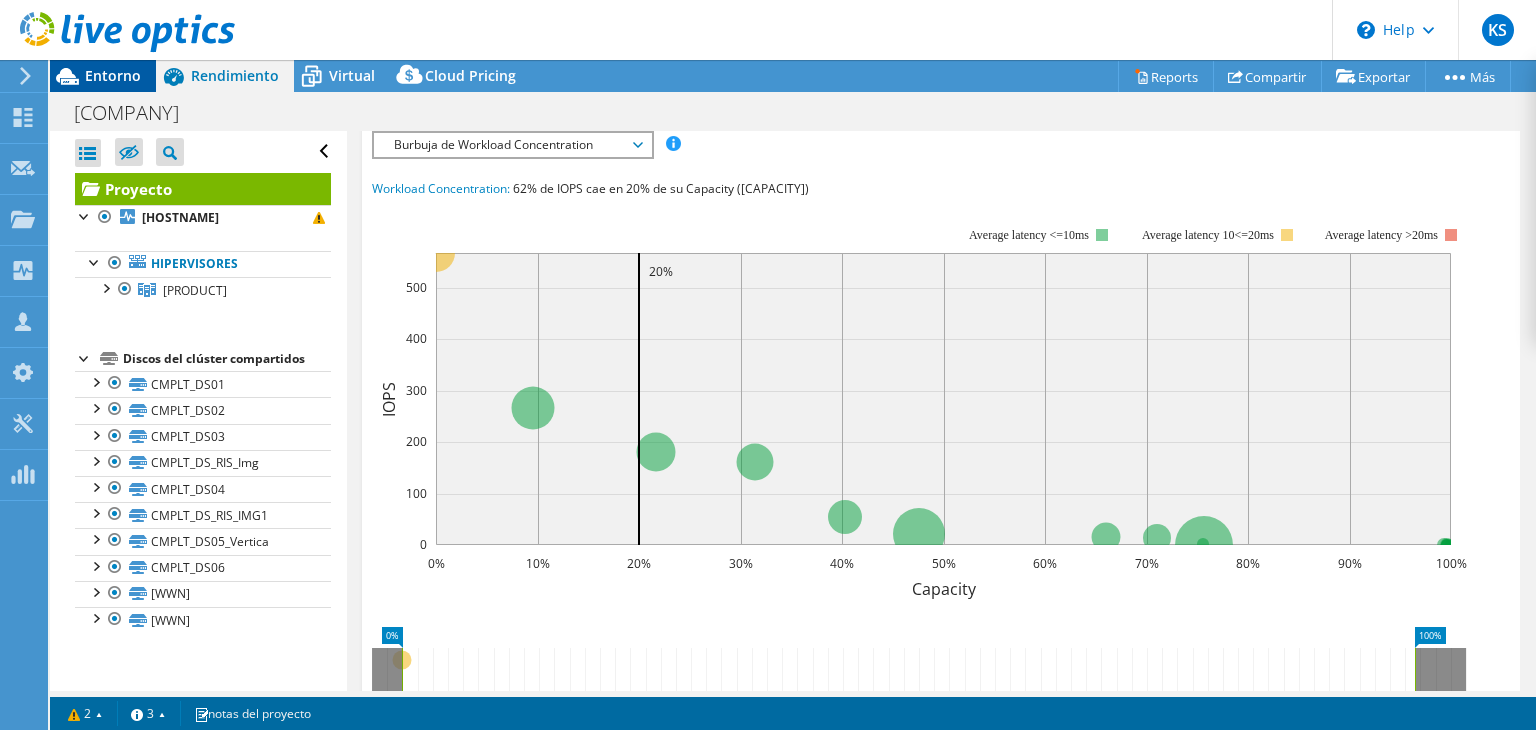 click on "Entorno" at bounding box center (103, 76) 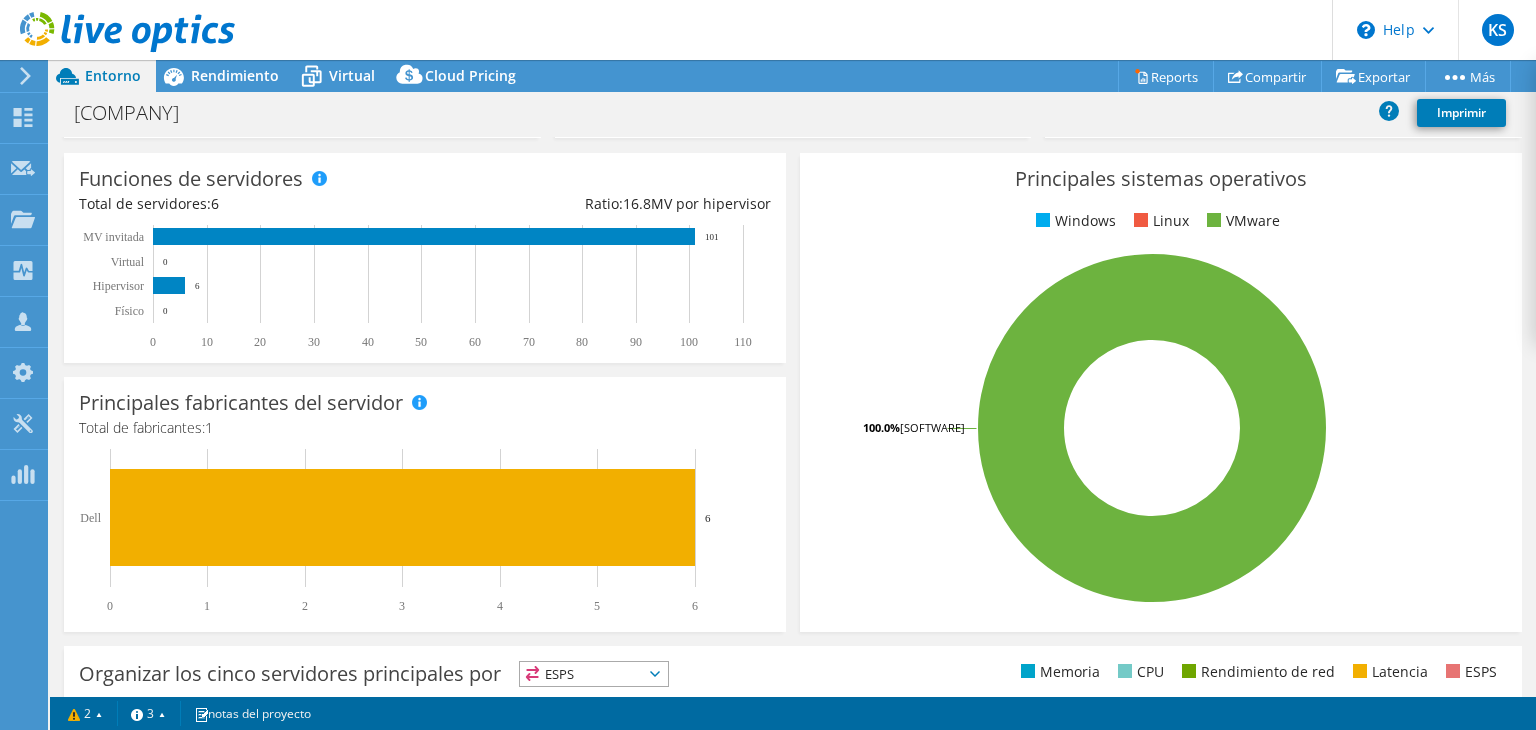 scroll, scrollTop: 0, scrollLeft: 0, axis: both 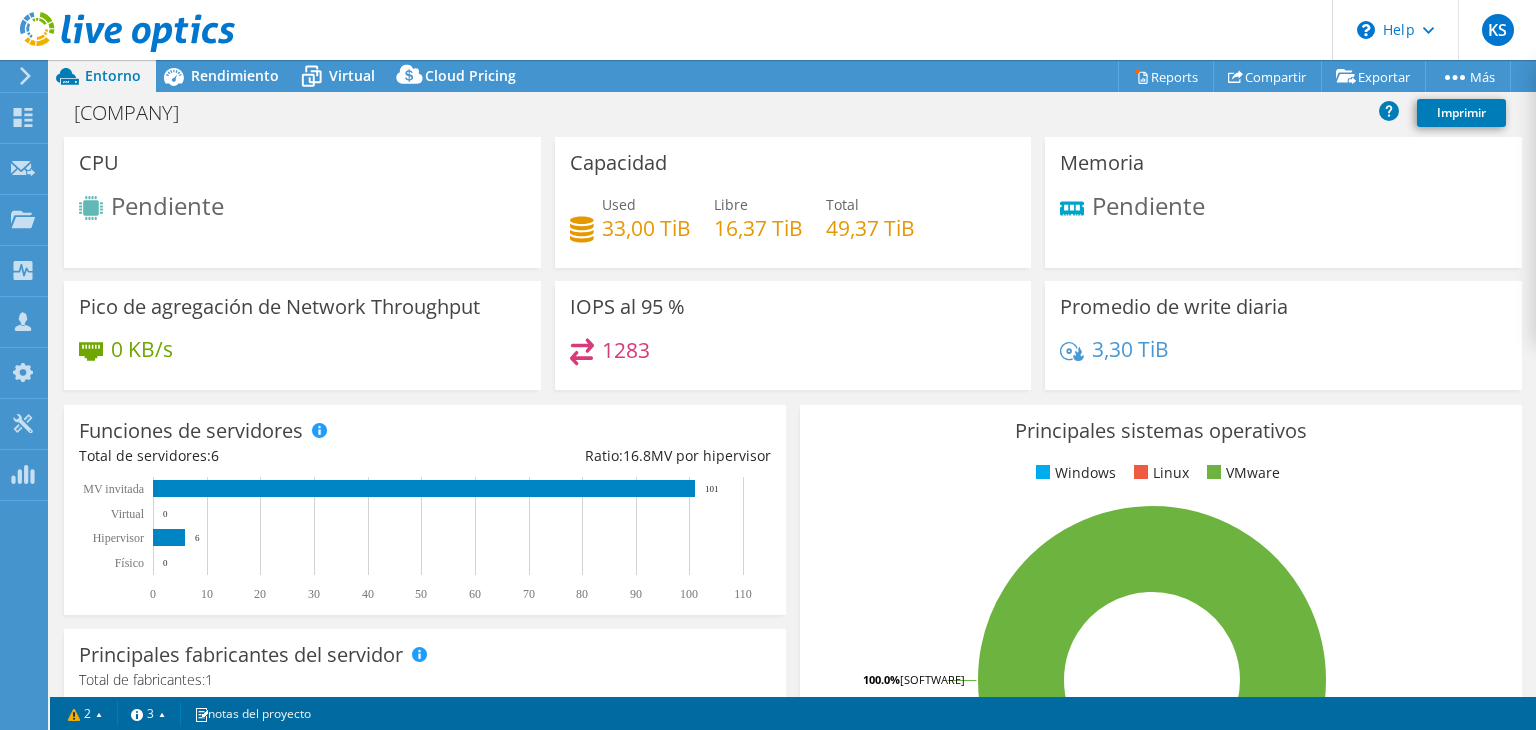 click at bounding box center [117, 33] 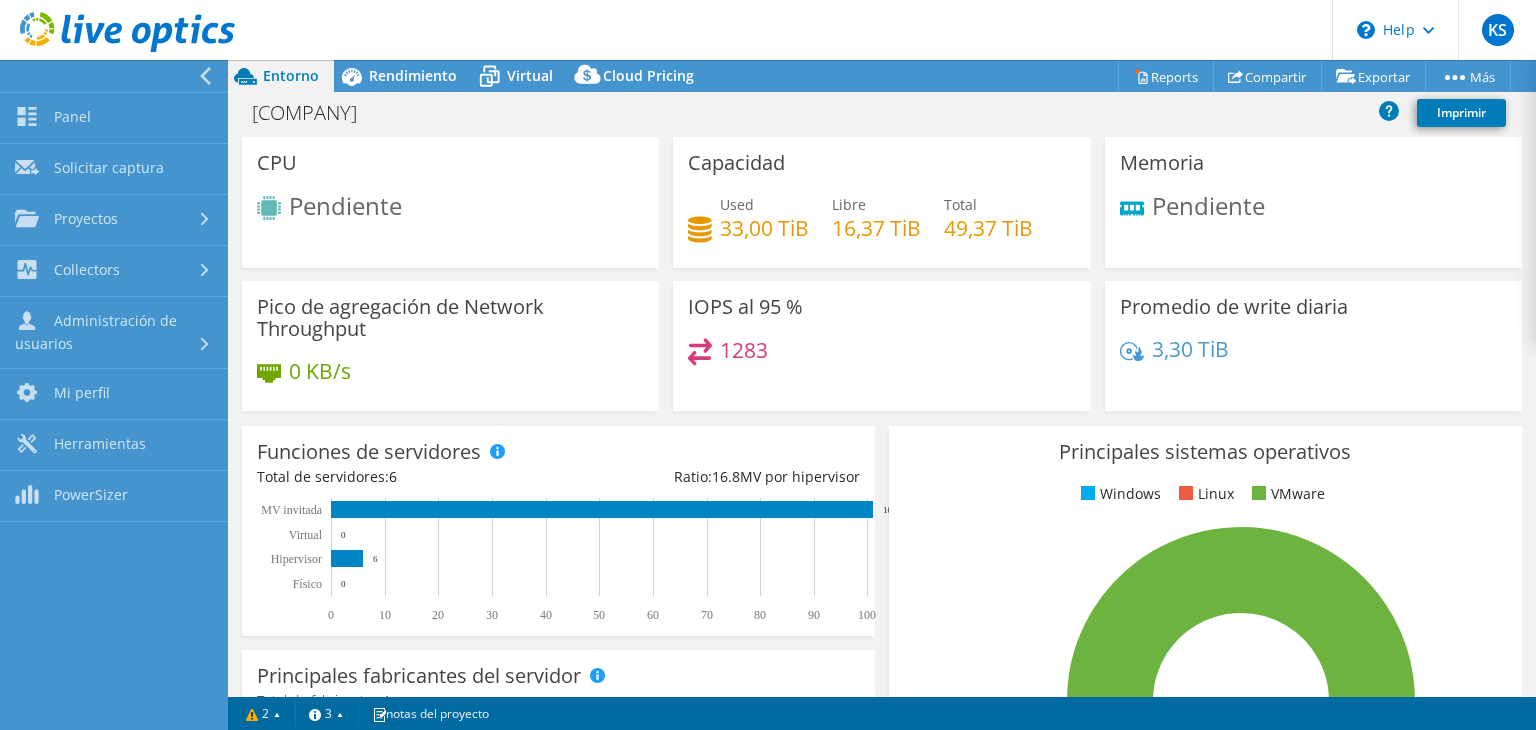 scroll, scrollTop: 492, scrollLeft: 0, axis: vertical 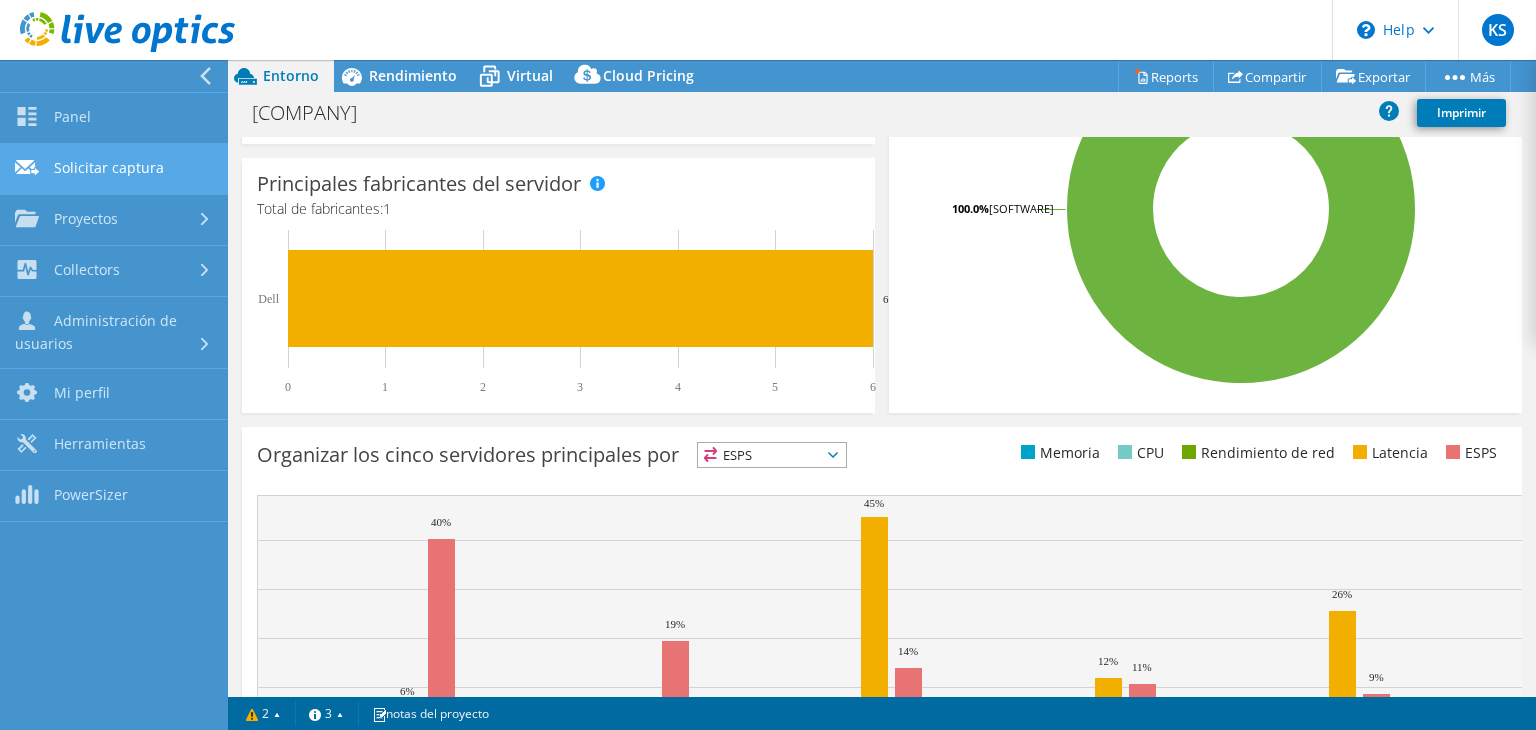 click on "Solicitar captura" at bounding box center (114, 169) 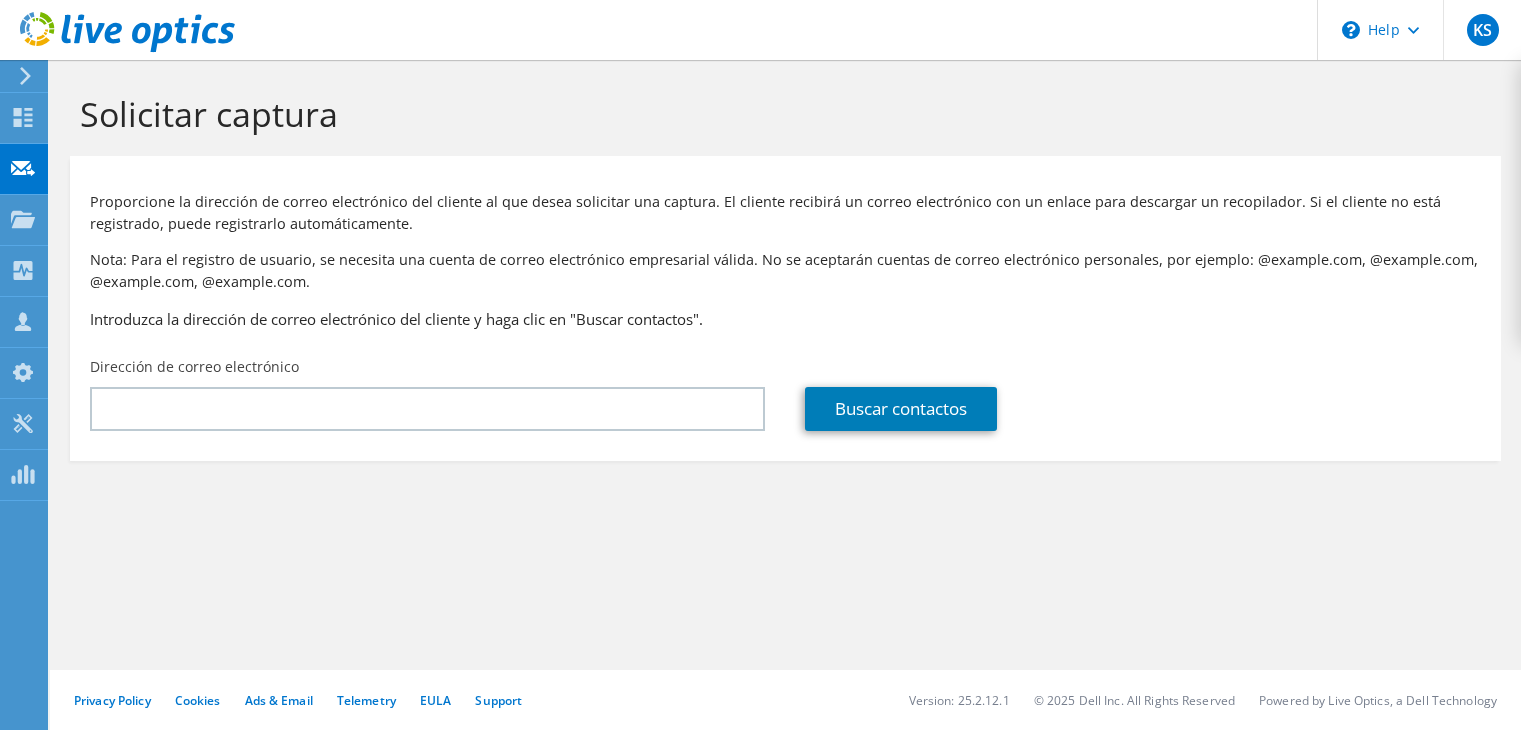 scroll, scrollTop: 0, scrollLeft: 0, axis: both 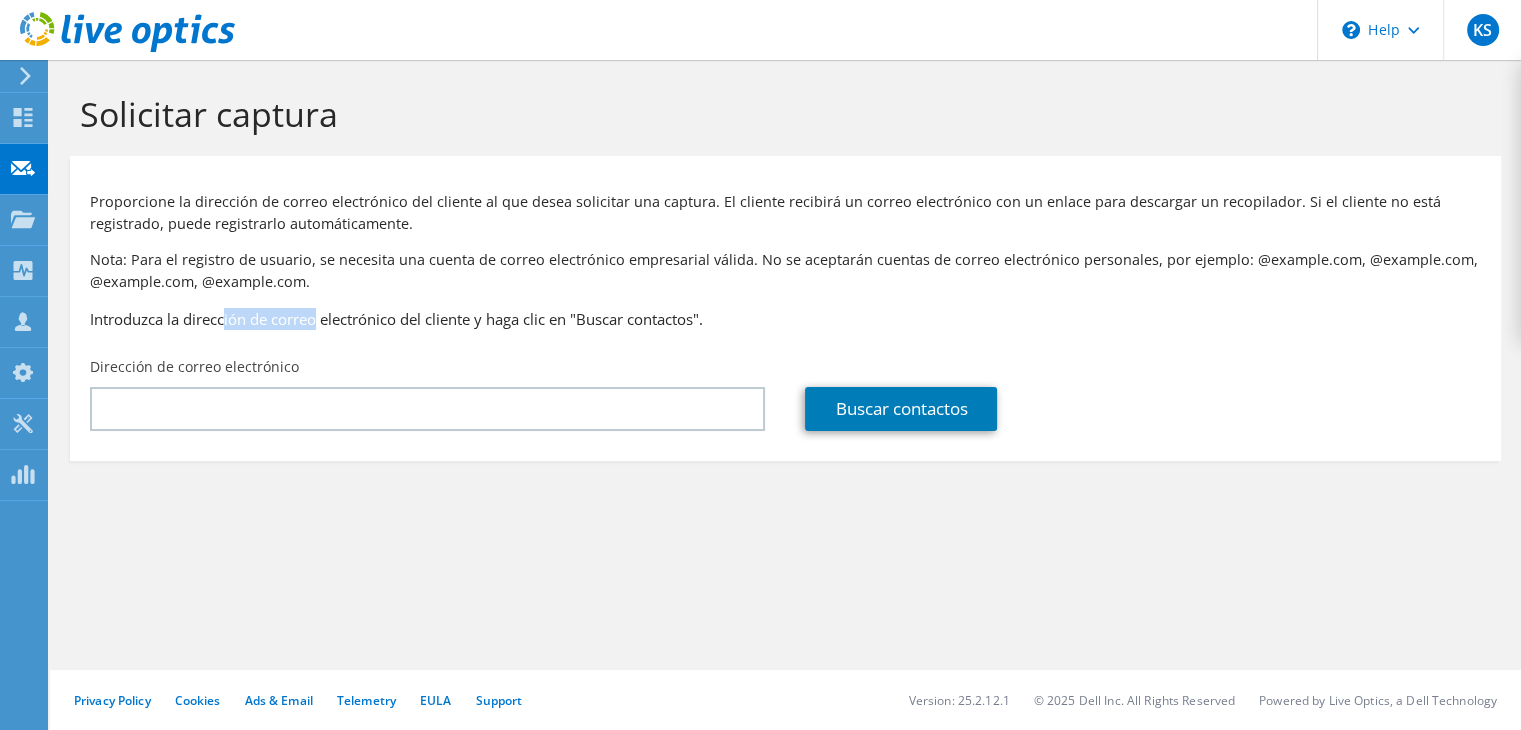 drag, startPoint x: 228, startPoint y: 315, endPoint x: 436, endPoint y: 337, distance: 209.16023 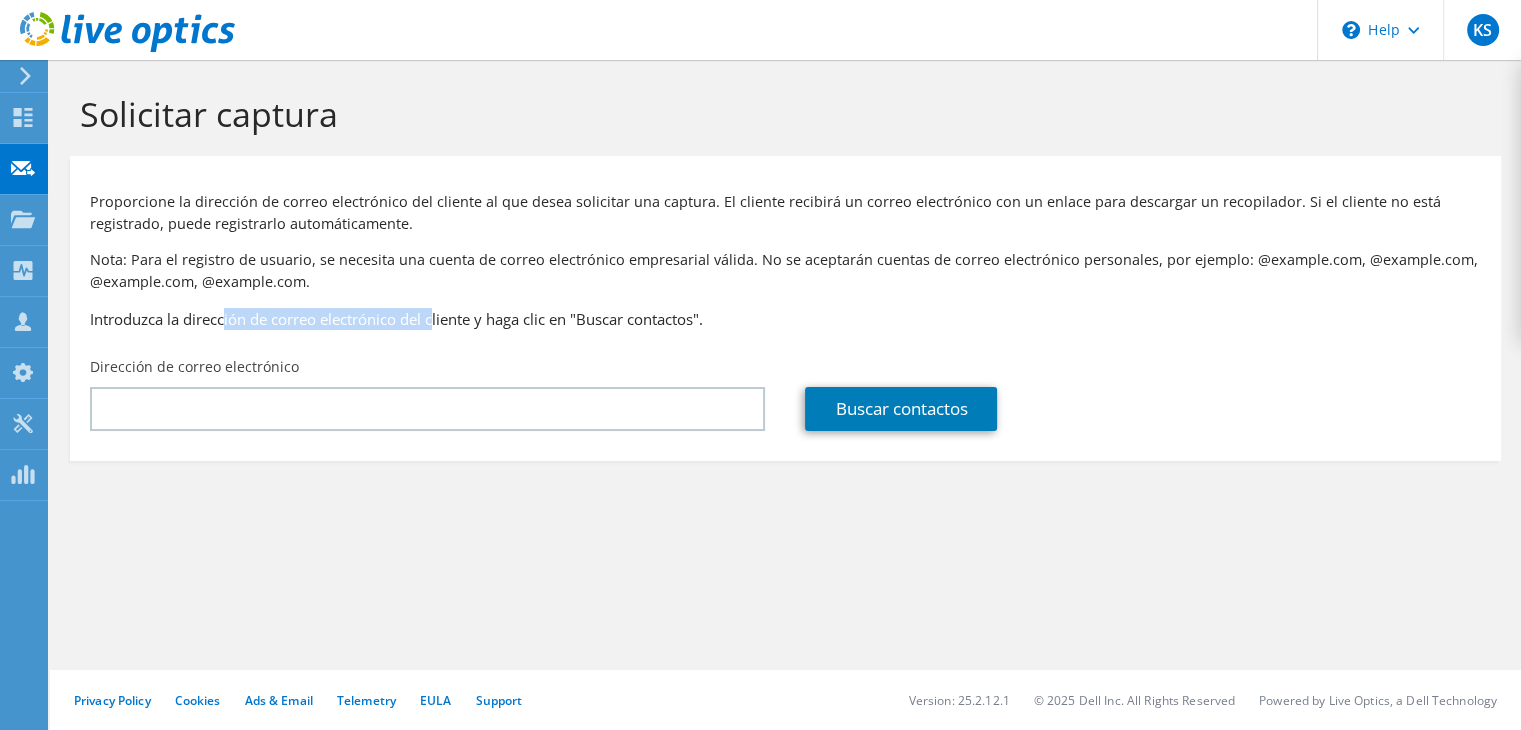 click on "Proporcione la dirección de correo electrónico del cliente al que desea solicitar una captura. El cliente recibirá un correo electrónico con un enlace para descargar un recopilador. Si el cliente no está registrado, puede registrarlo automáticamente.
Nota: Para el registro de usuario, se necesita una cuenta de correo electrónico empresarial válida. No se aceptarán cuentas de correo electrónico personales, por ejemplo: @gmail.com, @yahoo.com, @outlook.com, @hotmail.com.
Introduzca la dirección de correo electrónico del cliente y haga clic en "Buscar contactos"." at bounding box center [785, 256] 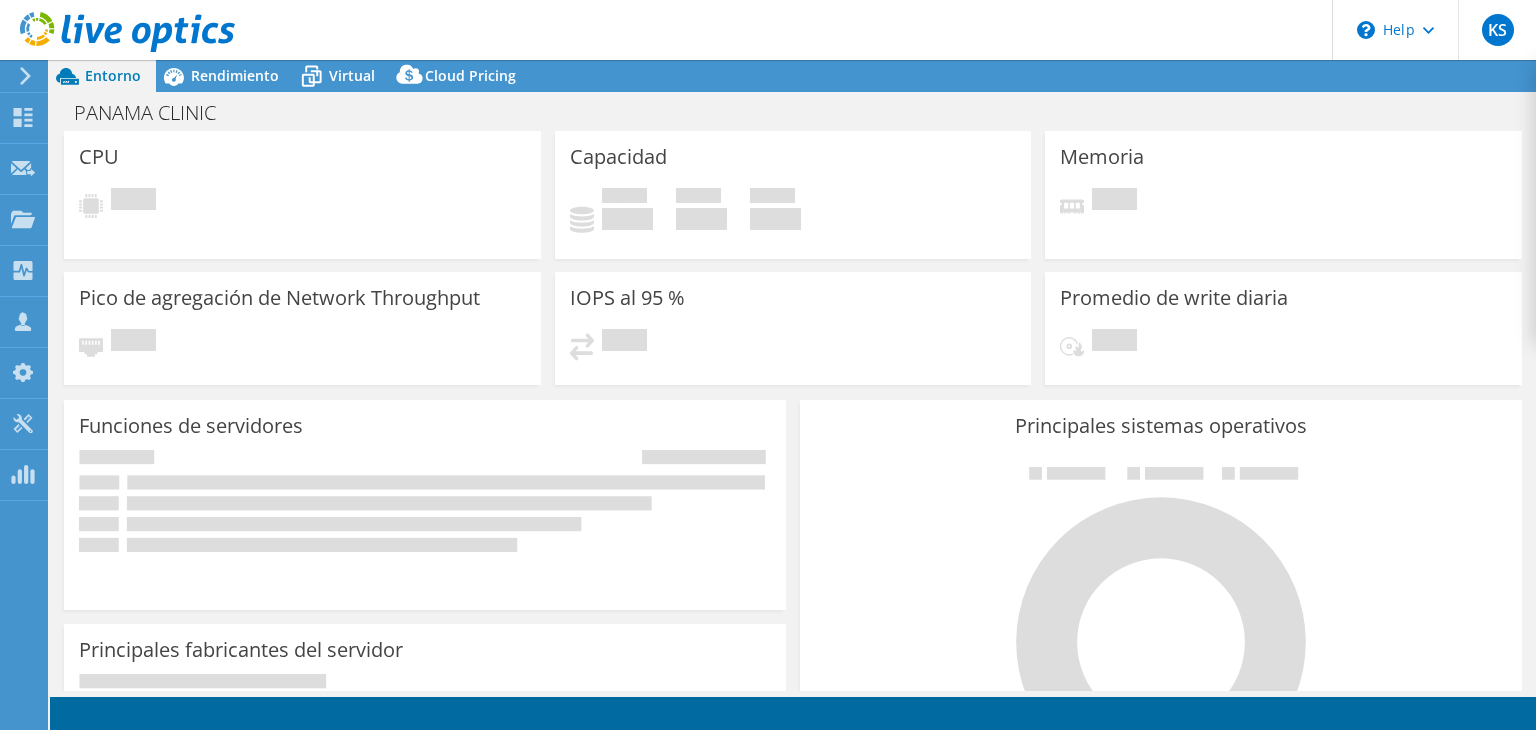 scroll, scrollTop: 0, scrollLeft: 0, axis: both 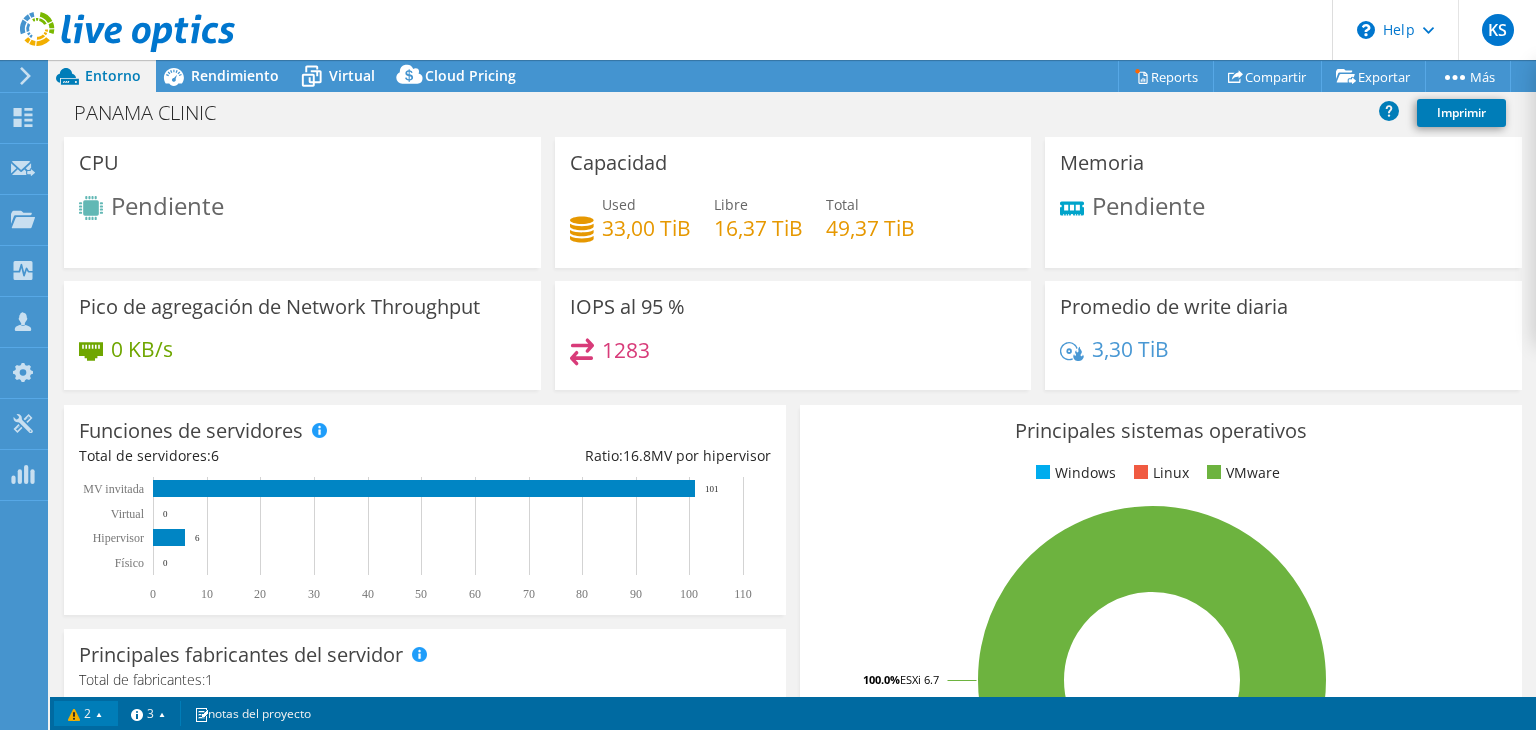 click on "2" at bounding box center (86, 713) 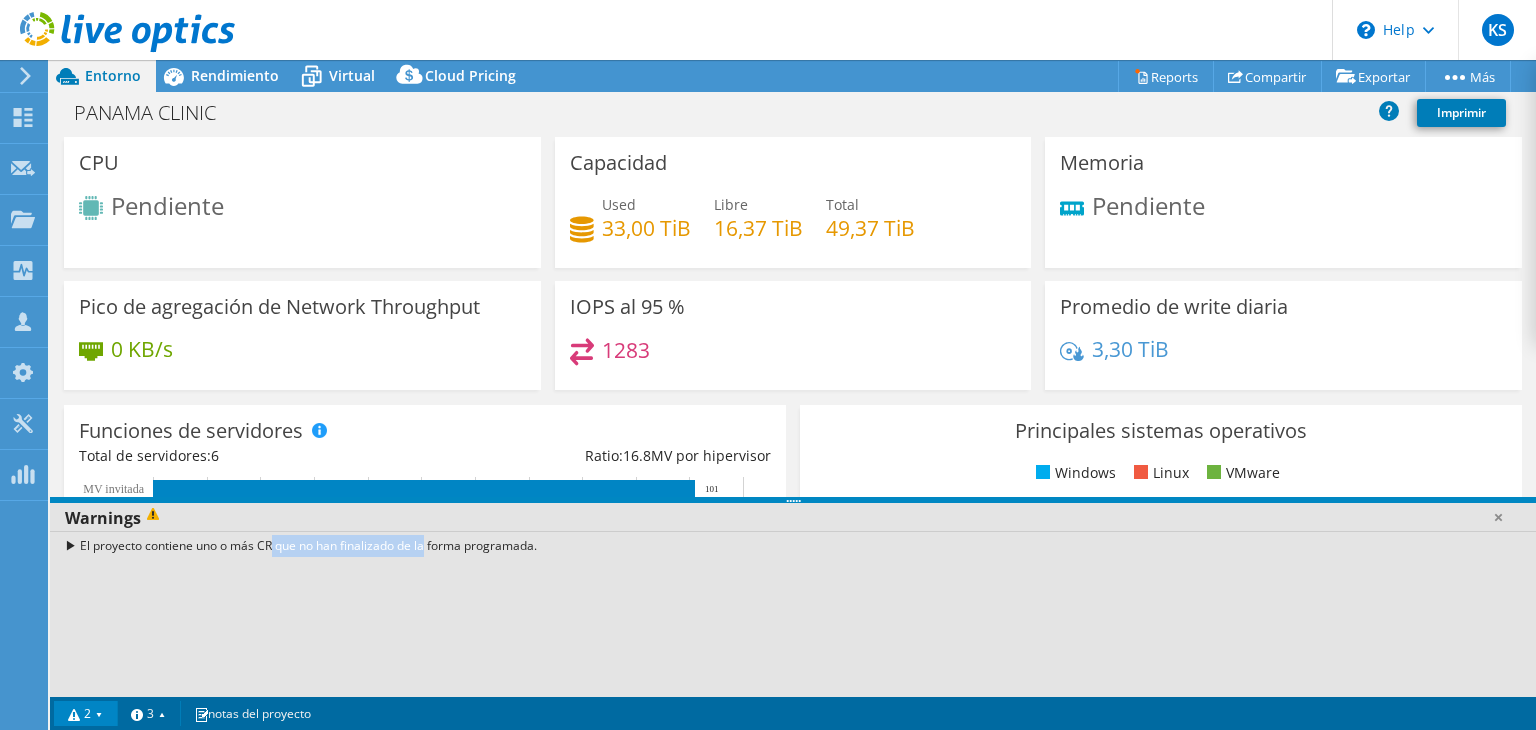 drag, startPoint x: 193, startPoint y: 542, endPoint x: 366, endPoint y: 550, distance: 173.18488 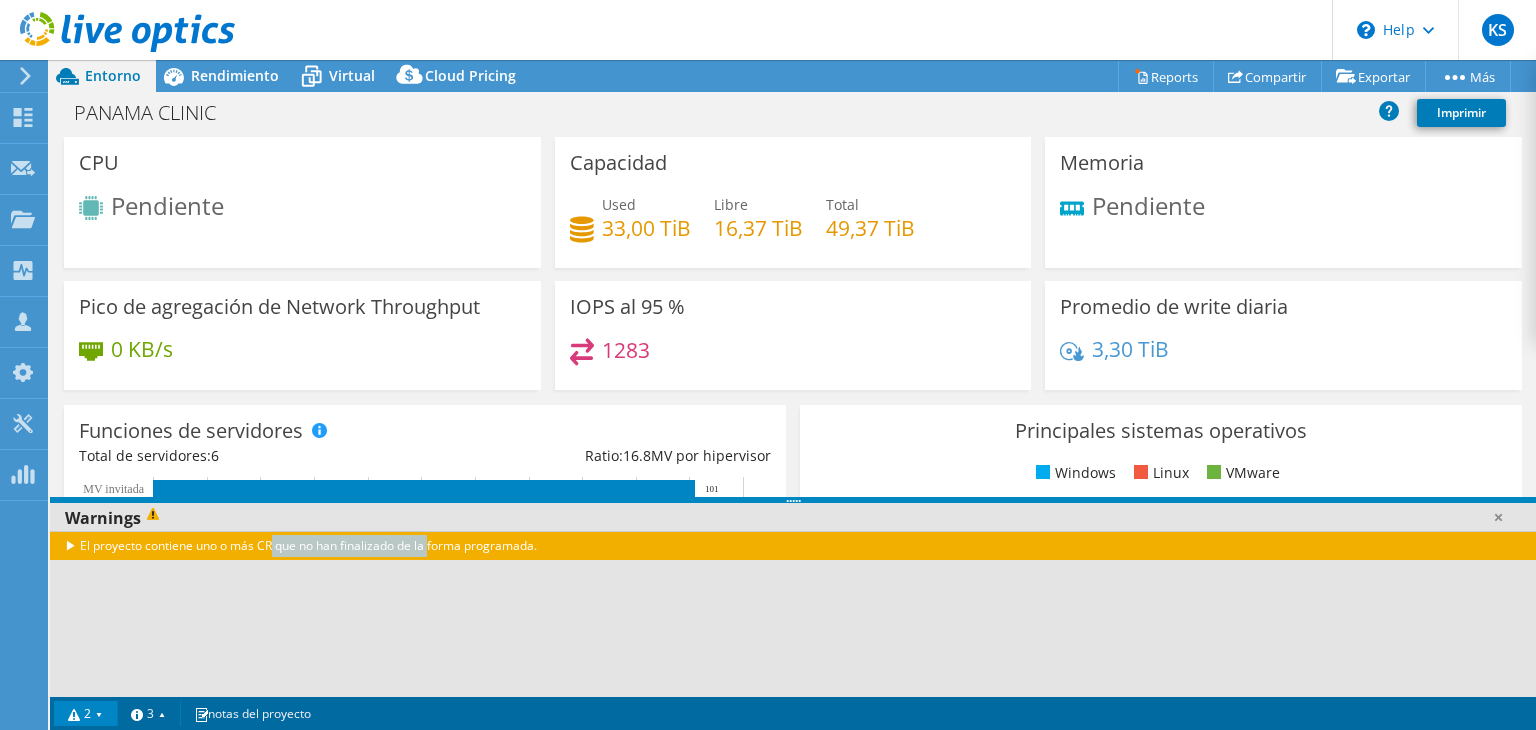 click on "El proyecto contiene uno o más CR que no han finalizado de la forma programada." at bounding box center (793, 545) 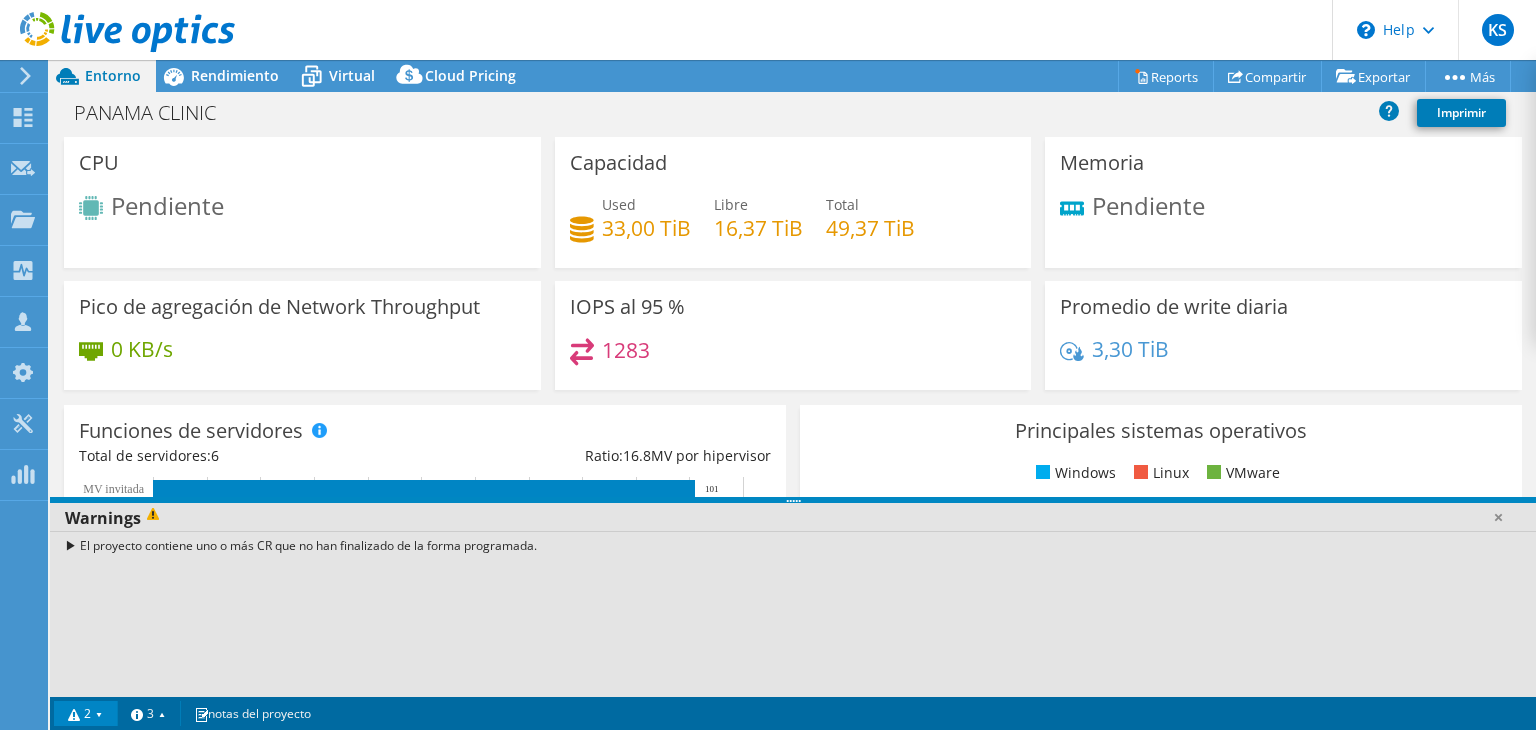 click on "El proyecto contiene uno o más CR que no han finalizado de la forma programada." at bounding box center (793, 545) 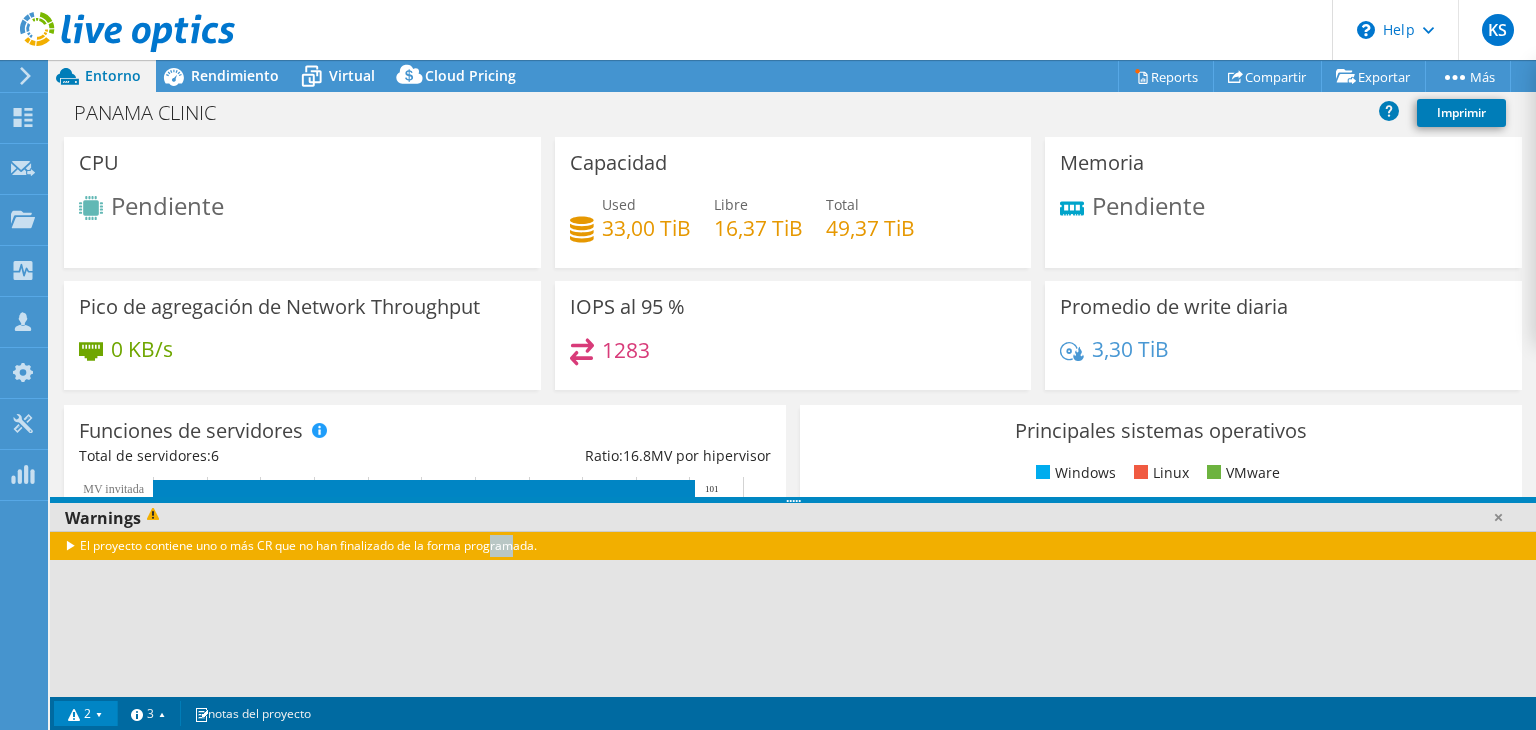 click on "El proyecto contiene uno o más CR que no han finalizado de la forma programada." at bounding box center [793, 545] 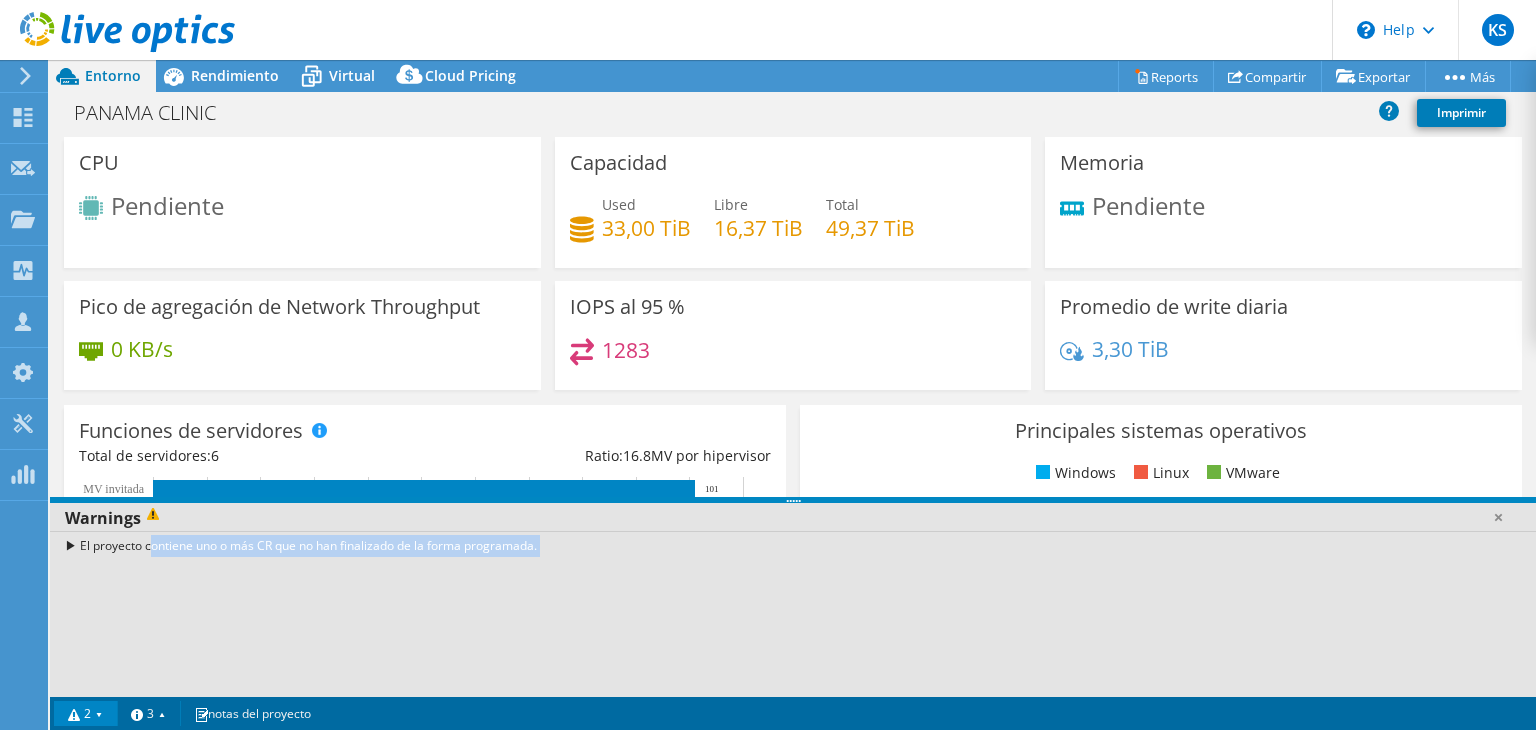 click on "El proyecto contiene uno o más CR que no han finalizado de la forma programada." at bounding box center (793, 545) 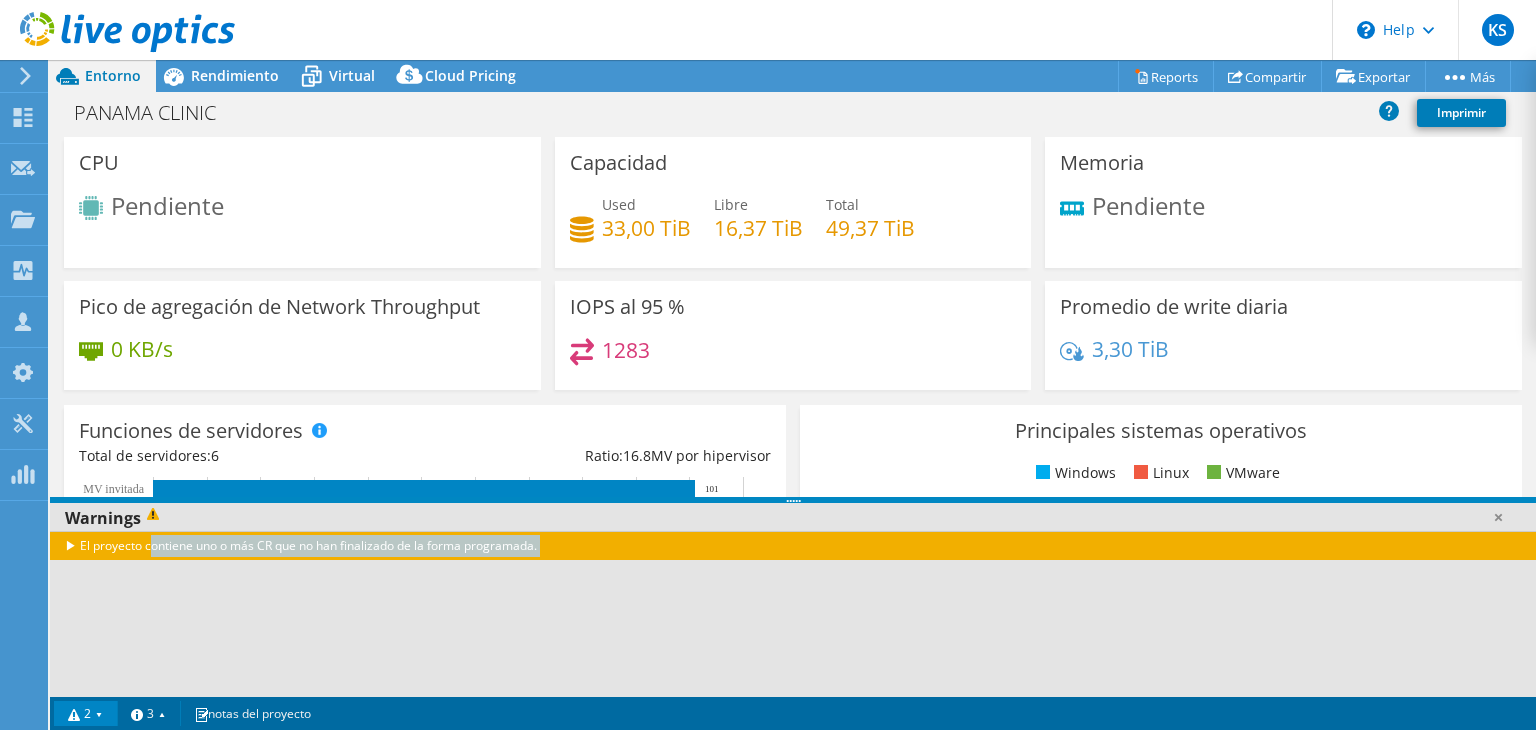click on "El proyecto contiene uno o más CR que no han finalizado de la forma programada." at bounding box center [793, 545] 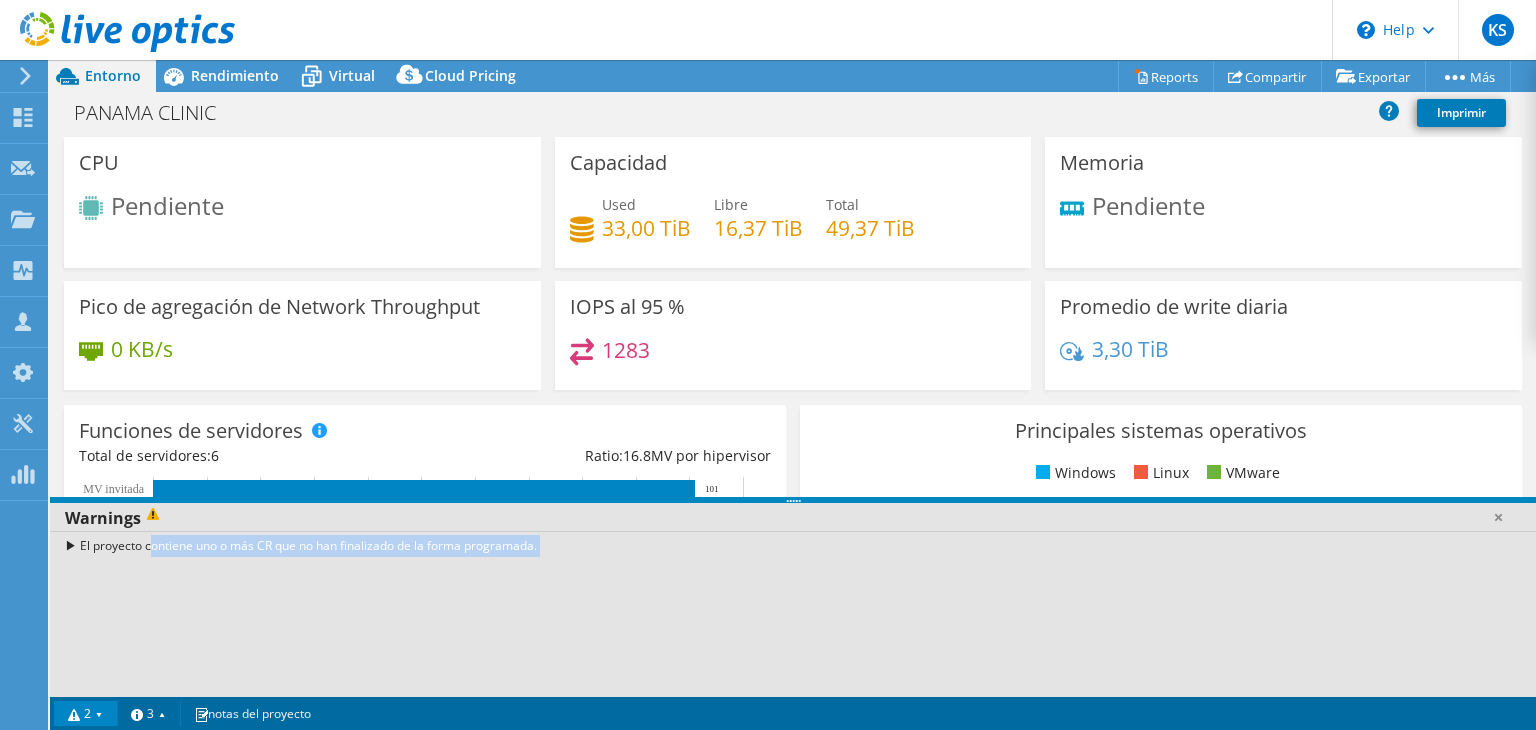 click on "El proyecto contiene uno o más CR que no han finalizado de la forma programada." at bounding box center (793, 614) 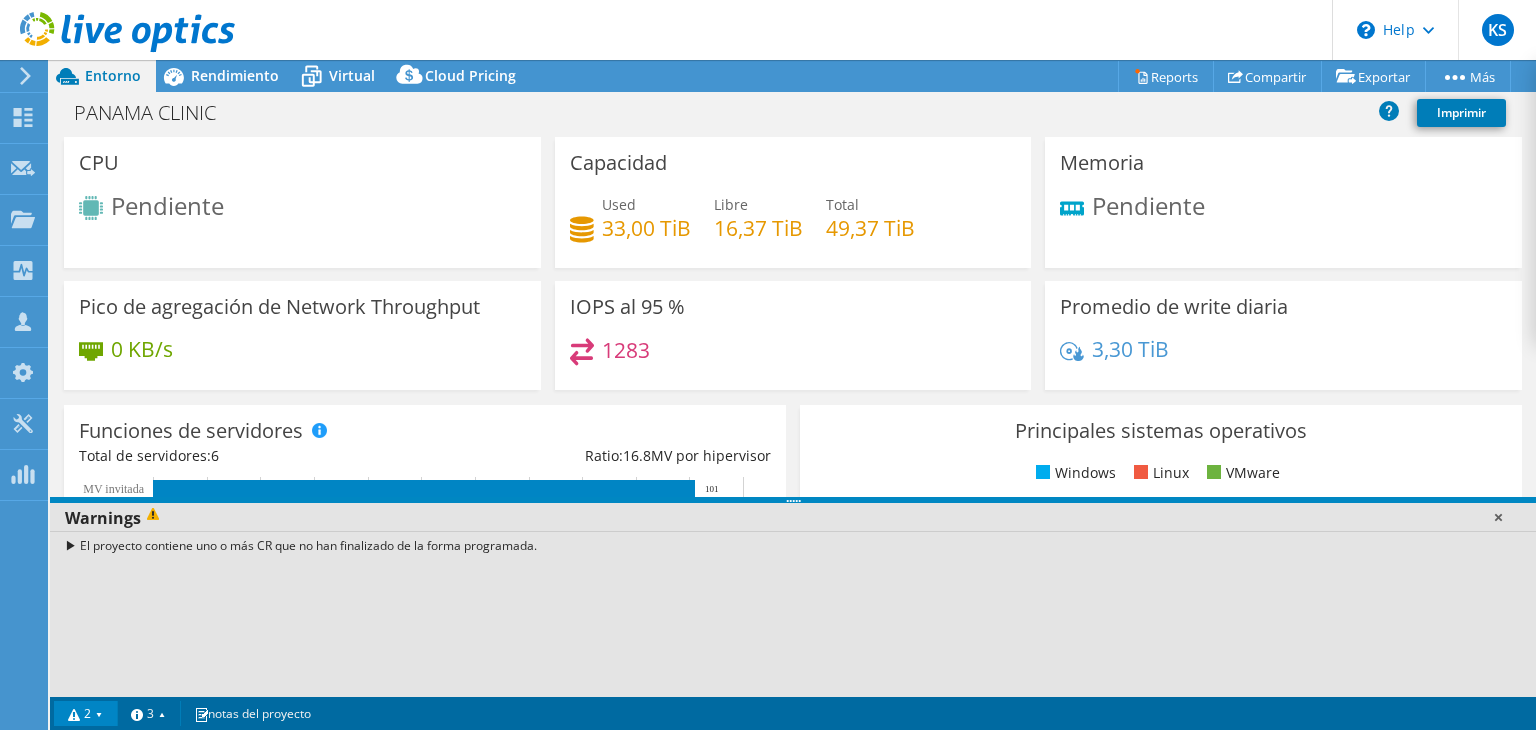 click at bounding box center [1498, 517] 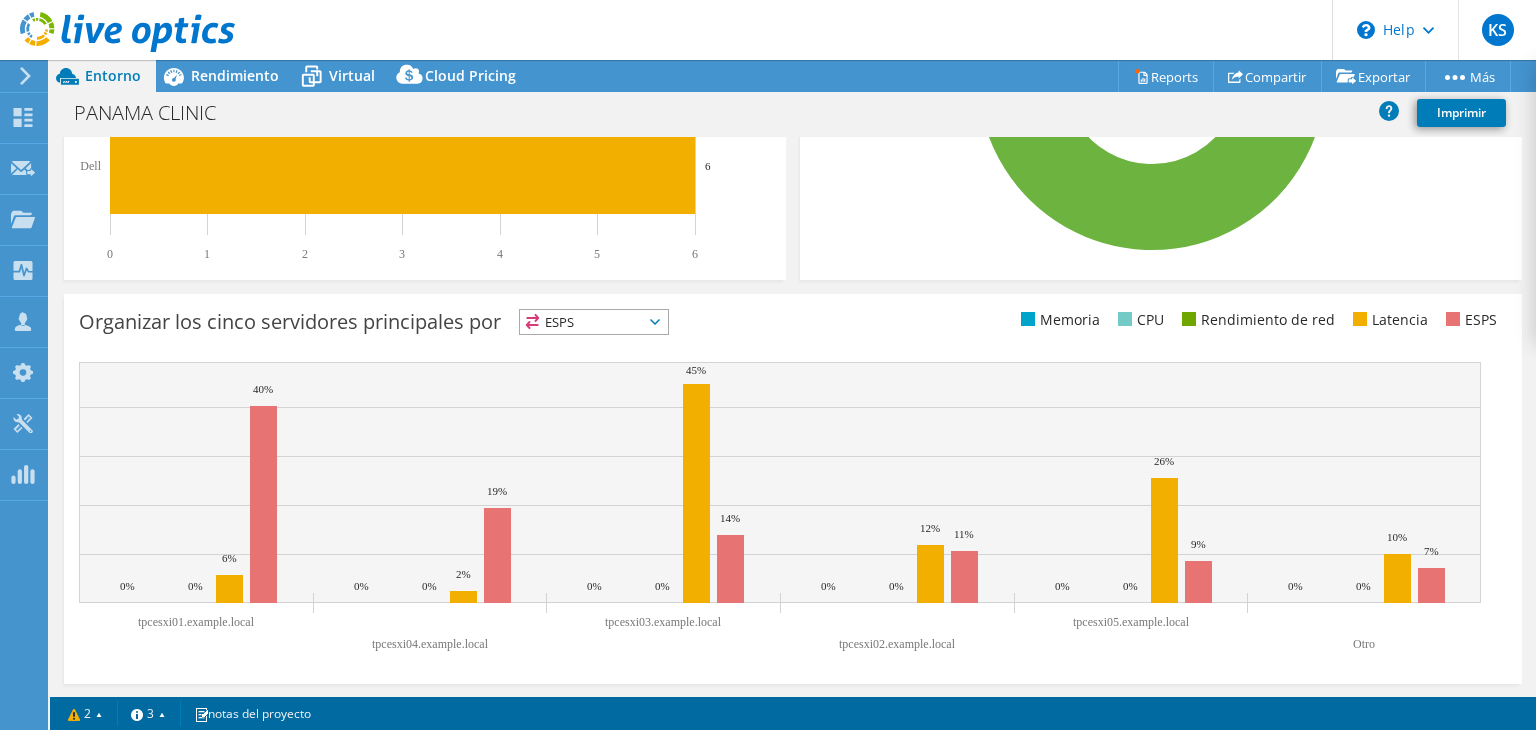 scroll, scrollTop: 0, scrollLeft: 0, axis: both 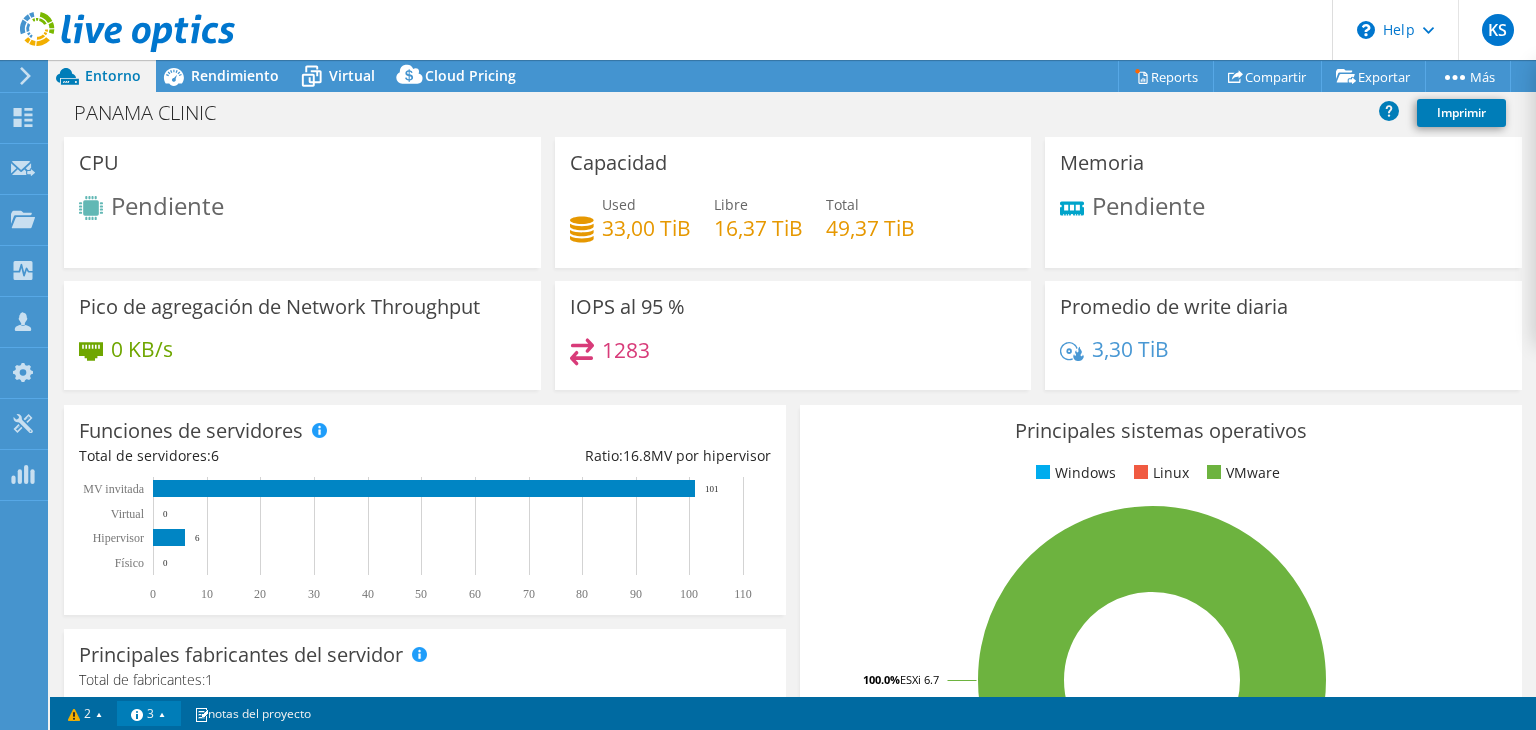 click on "3" at bounding box center [149, 713] 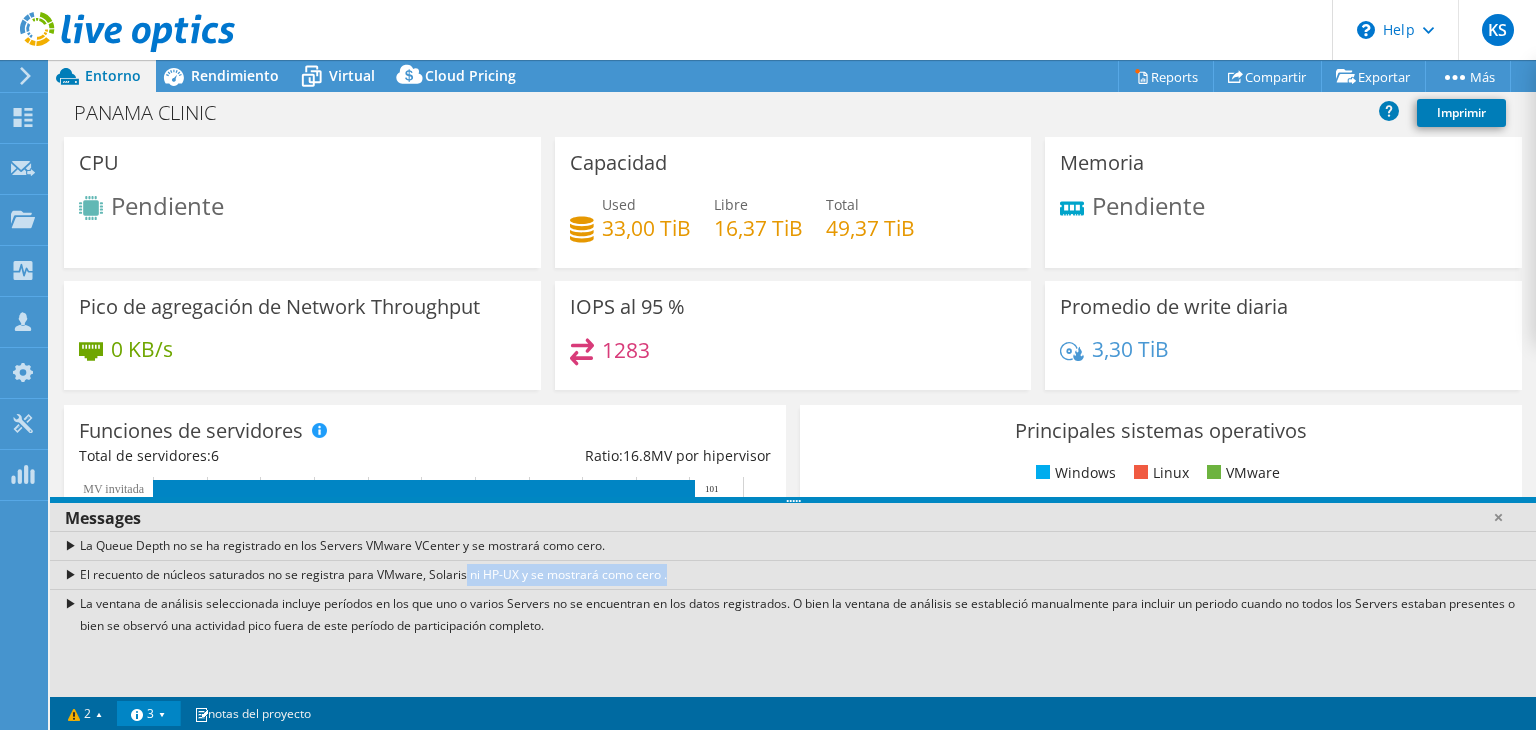 drag, startPoint x: 280, startPoint y: 573, endPoint x: 485, endPoint y: 584, distance: 205.2949 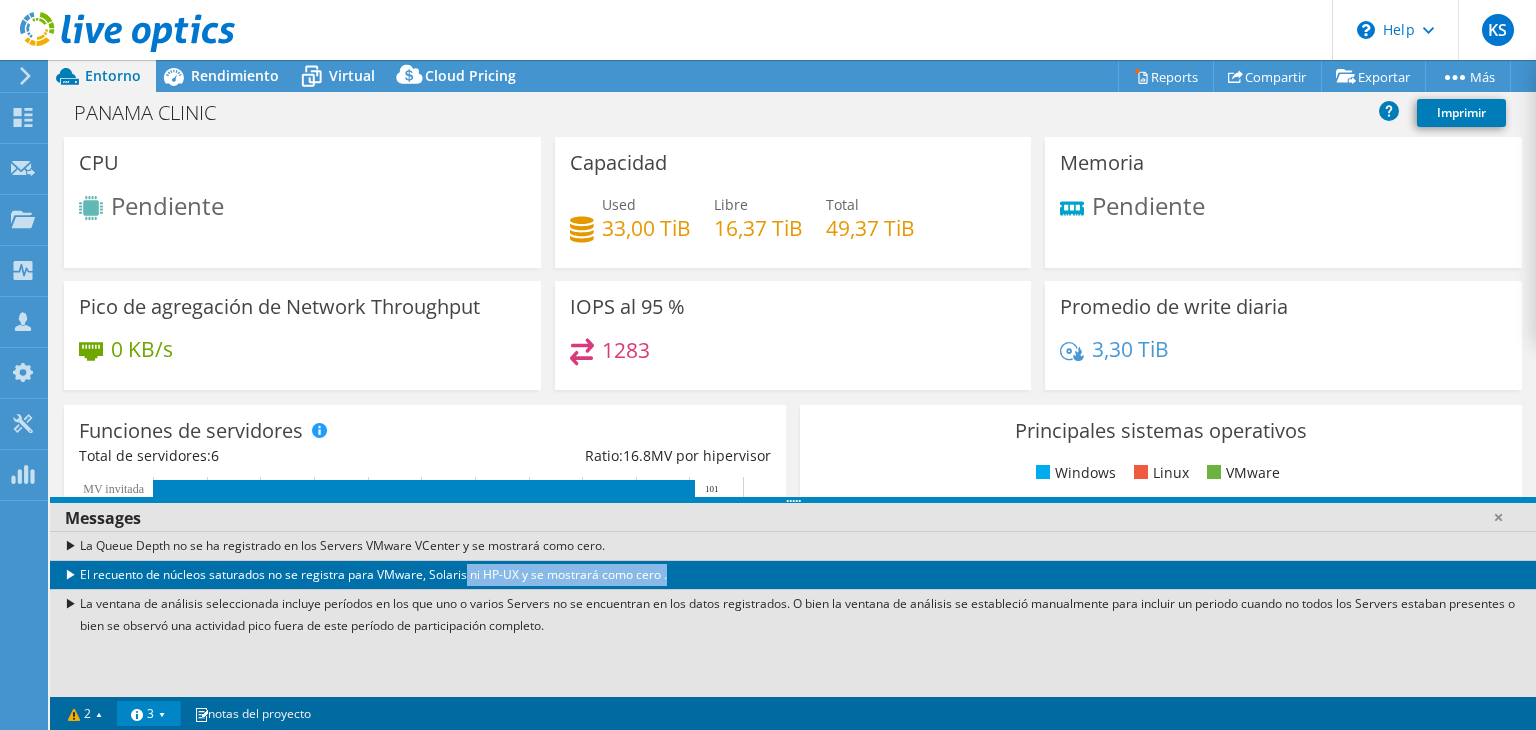 click on "El recuento de núcleos saturados no se registra para VMware, Solaris ni HP-UX y se mostrará como cero ." at bounding box center [793, 574] 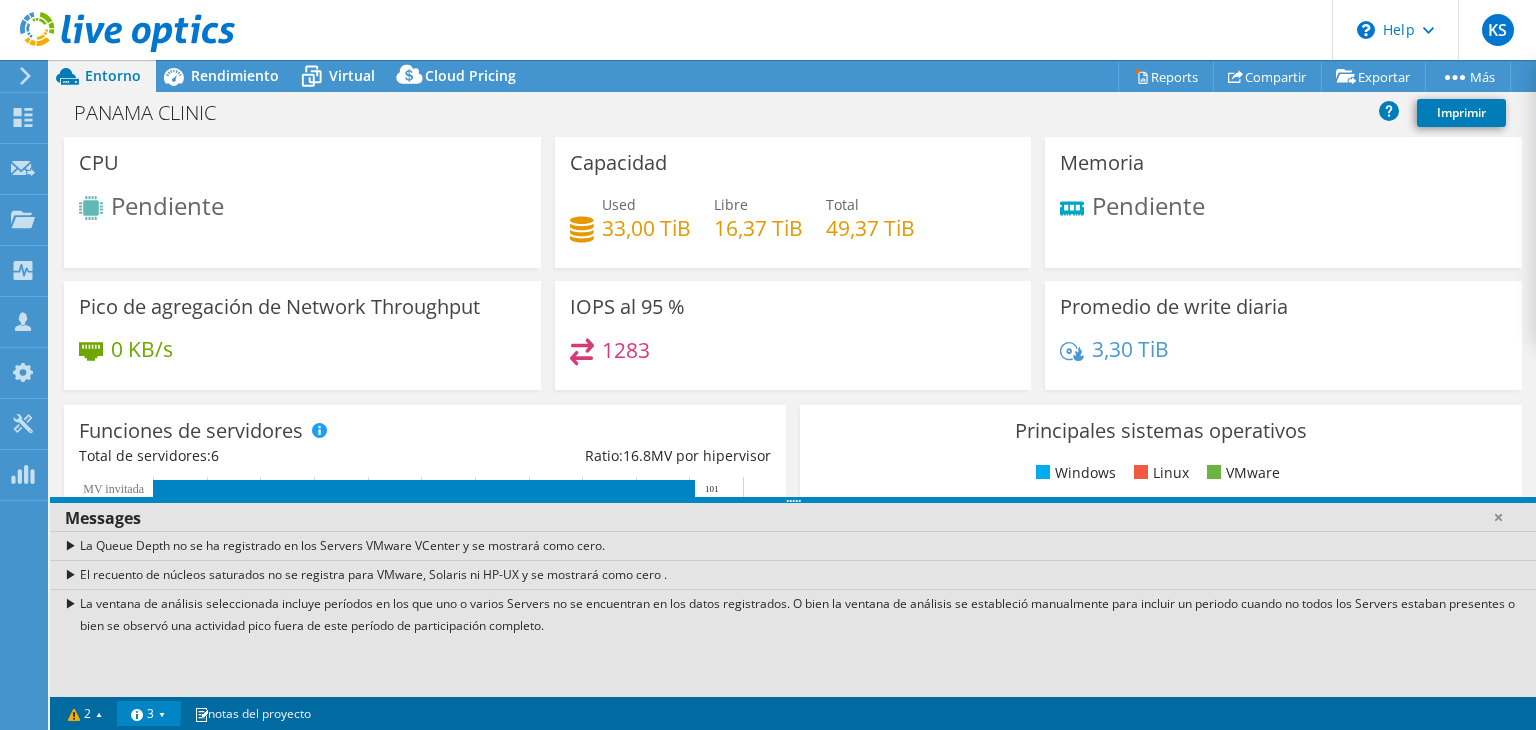 drag, startPoint x: 148, startPoint y: 597, endPoint x: 468, endPoint y: 651, distance: 324.52426 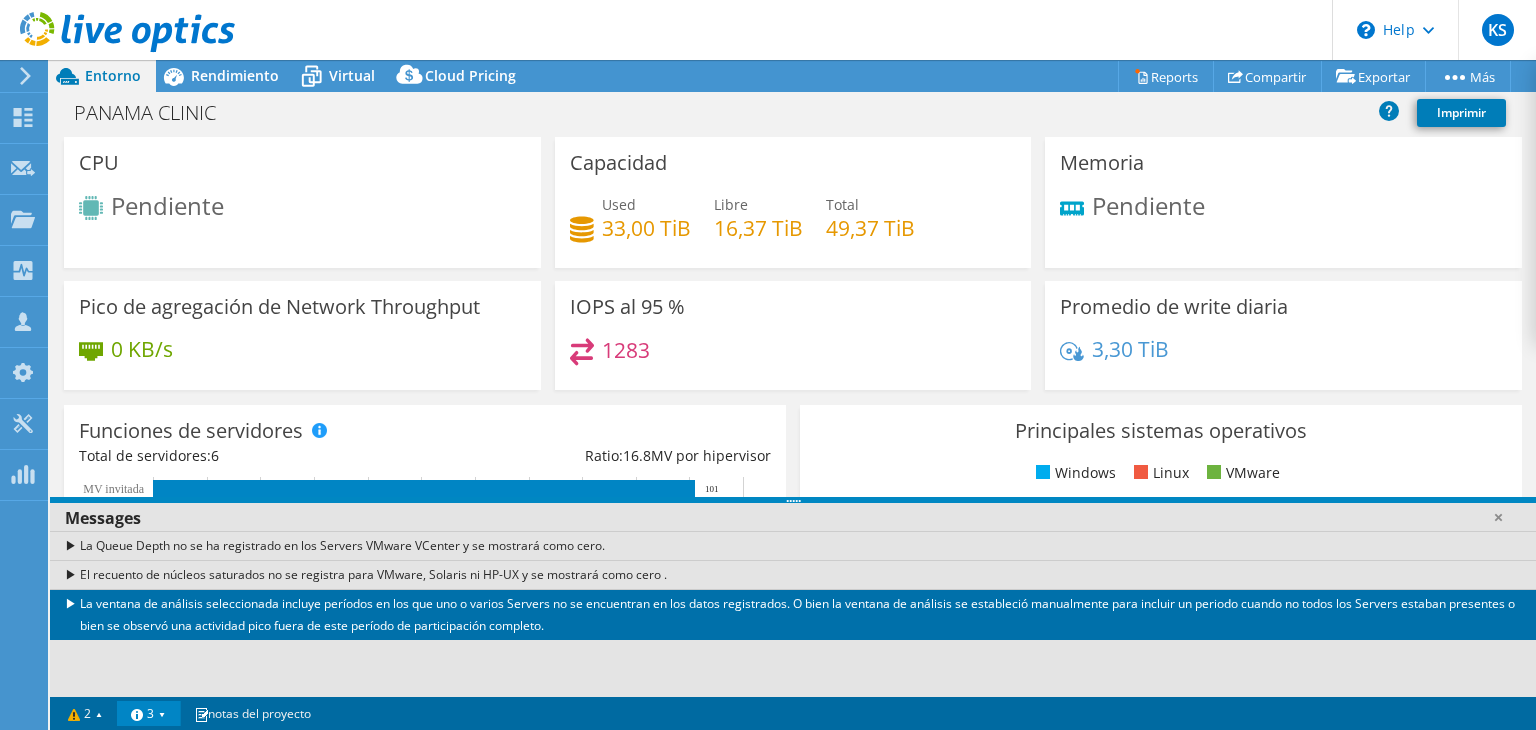 click on "La ventana de análisis seleccionada incluye períodos en los que uno o varios Servers no se encuentran en los datos registrados.  O bien la ventana de análisis se estableció manualmente para incluir un periodo cuando no todos los Servers estaban presentes o bien se observó una actividad pico fuera de este período de participación completo." at bounding box center [793, 614] 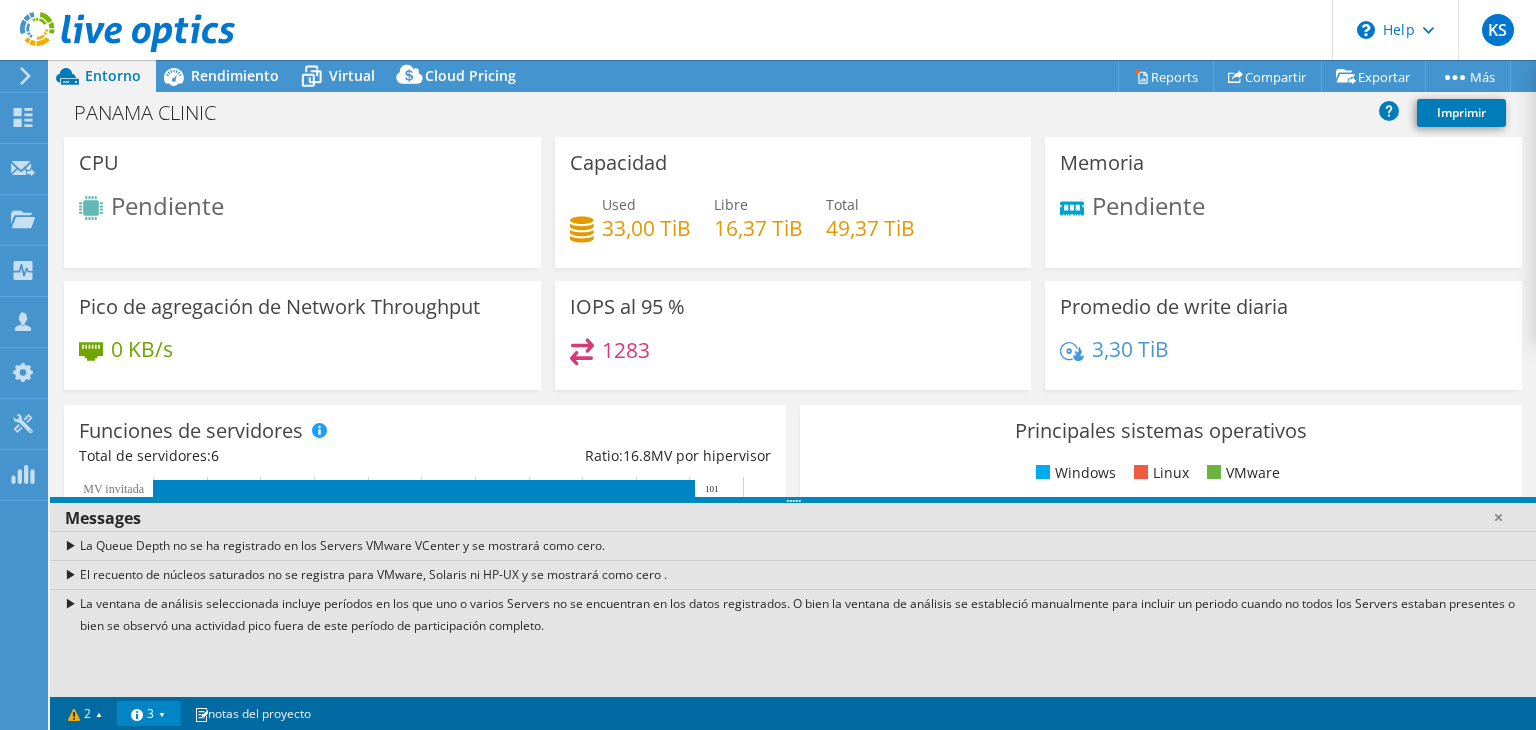 click on "Windows
Linux
VMware" at bounding box center (1161, 473) 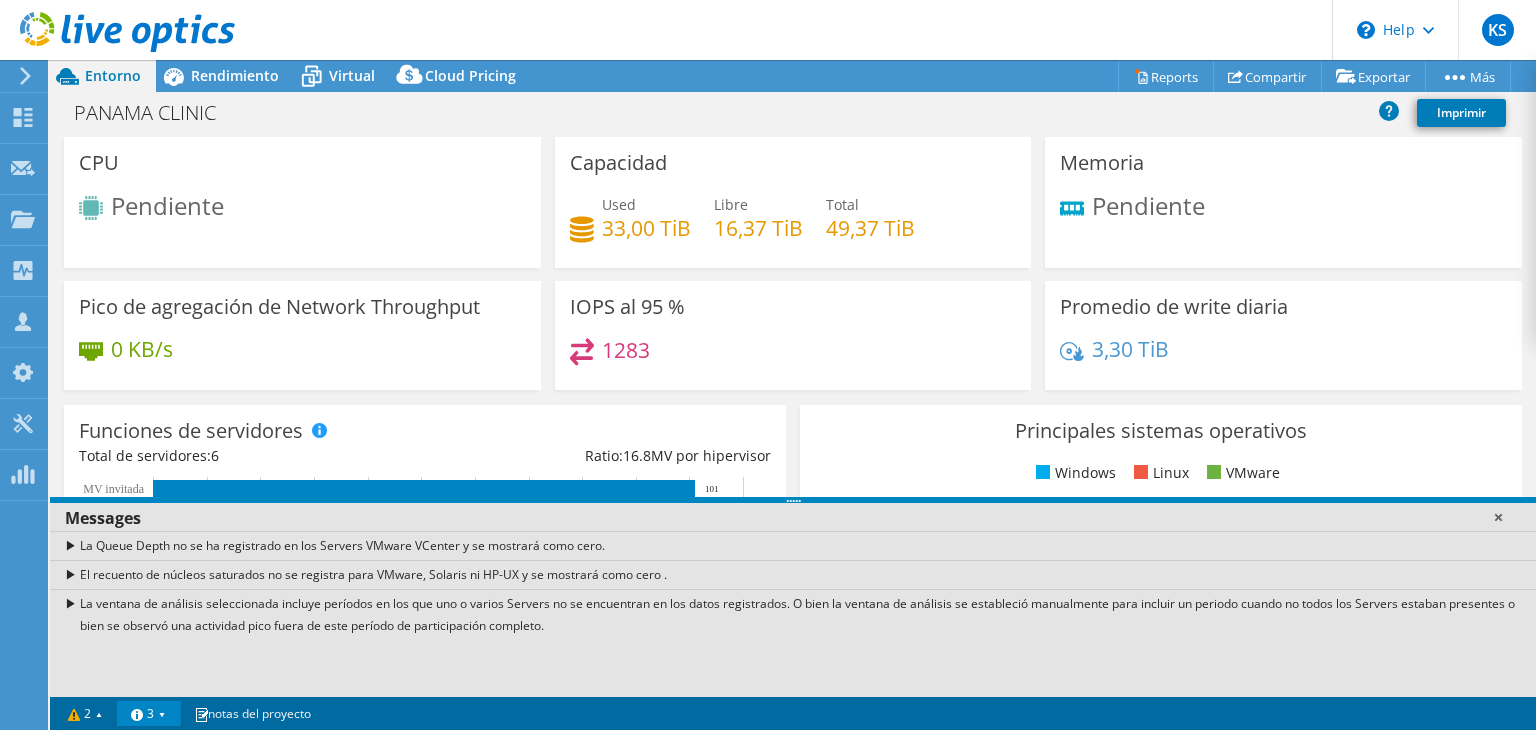 click at bounding box center (1498, 517) 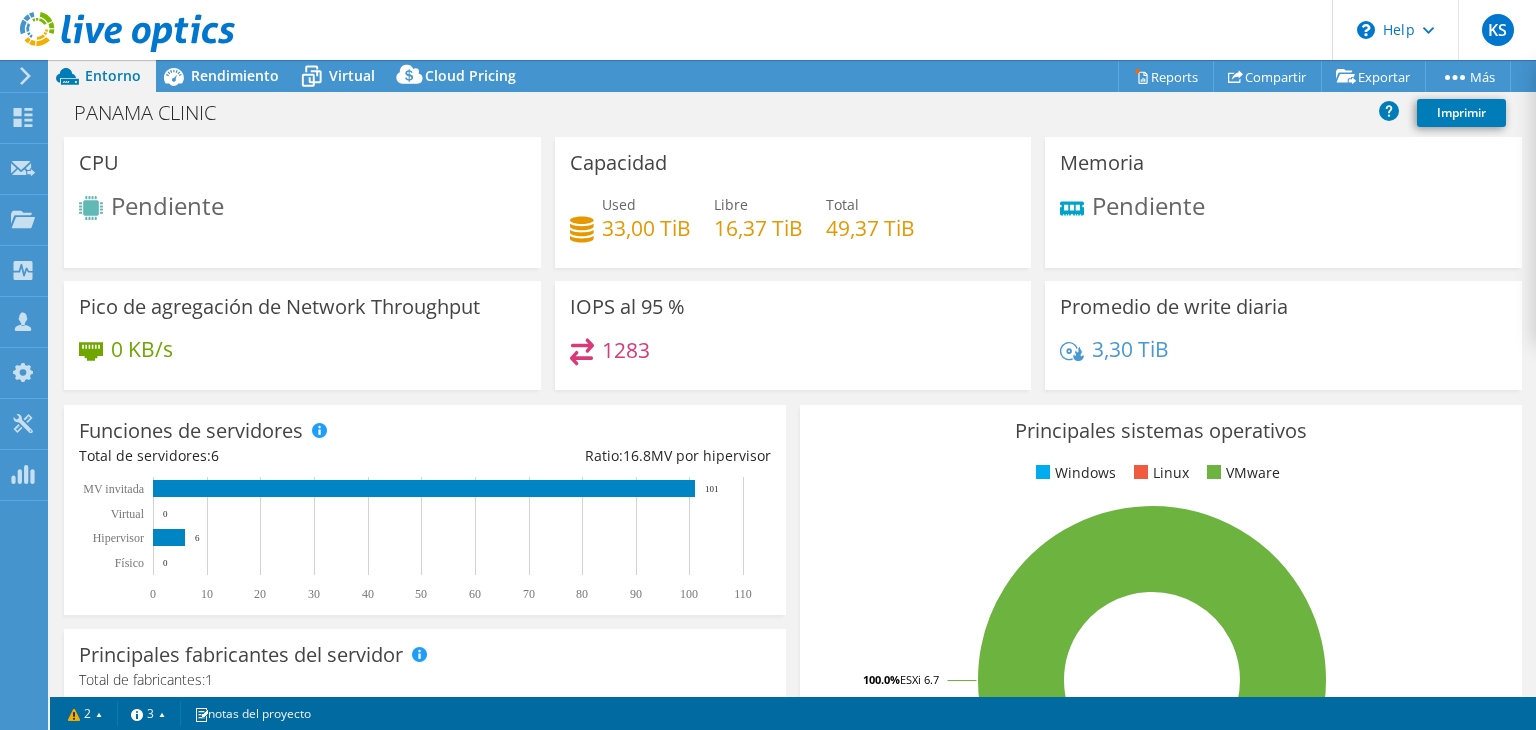 click on "49,37 TiB" at bounding box center [870, 228] 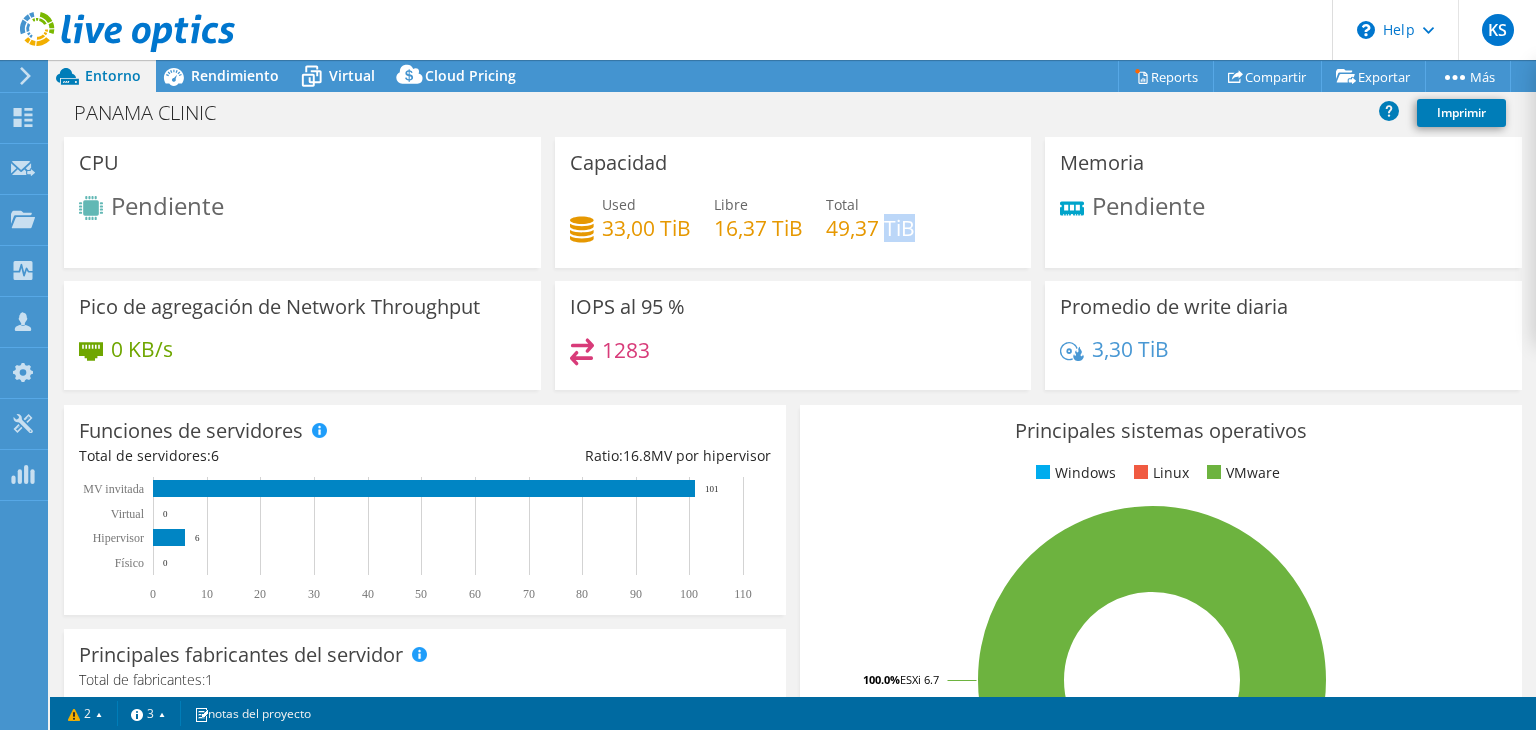 click on "49,37 TiB" at bounding box center (870, 228) 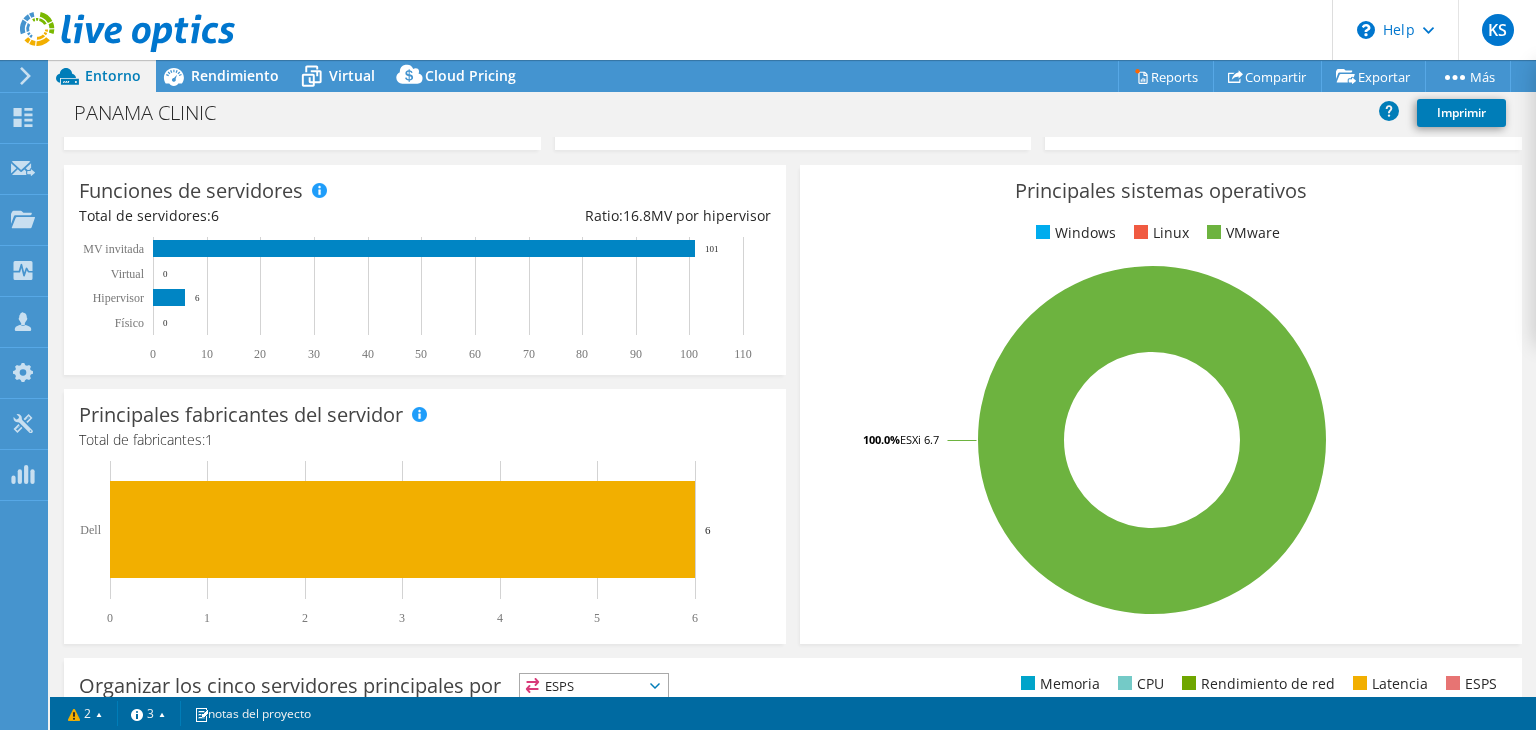 scroll, scrollTop: 0, scrollLeft: 0, axis: both 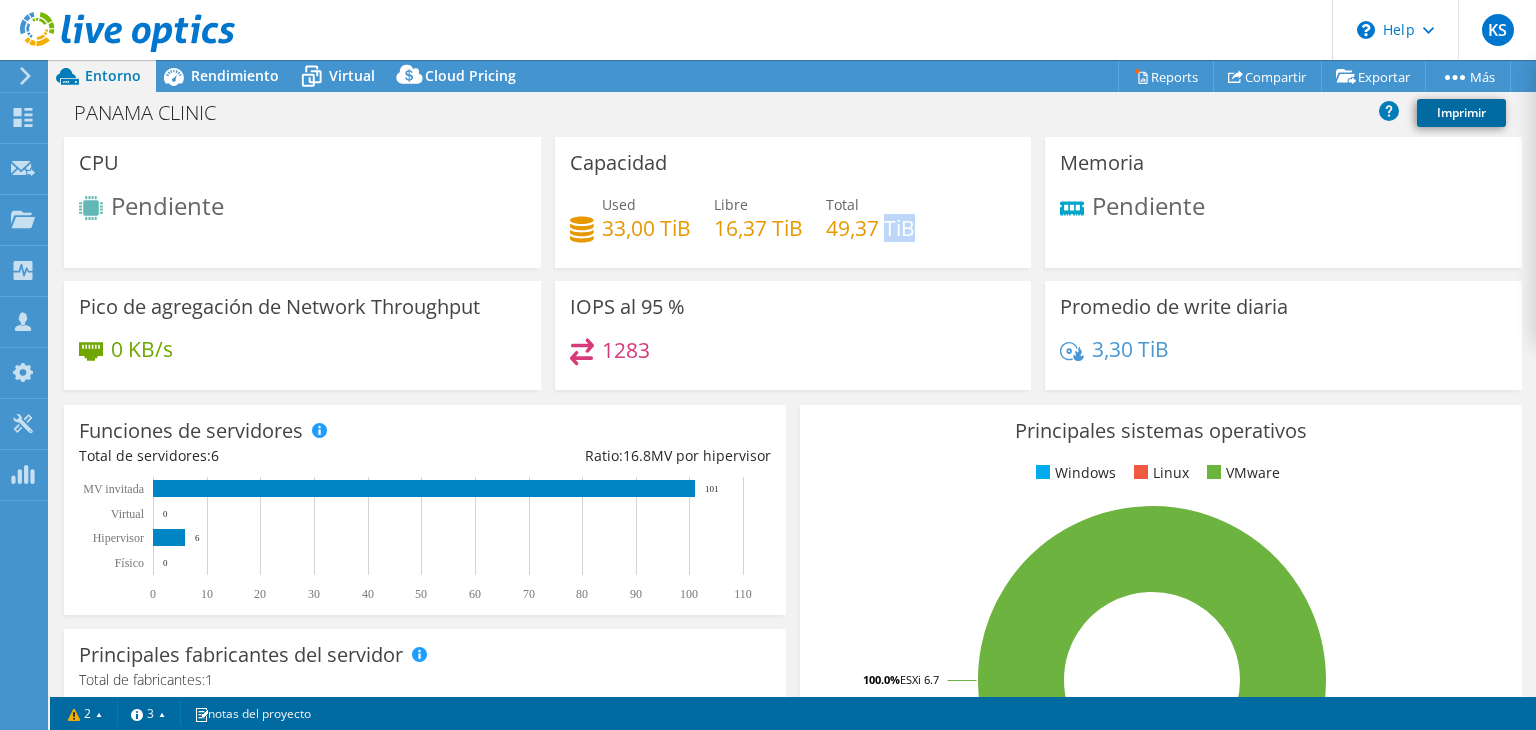 click on "Imprimir" at bounding box center [1461, 113] 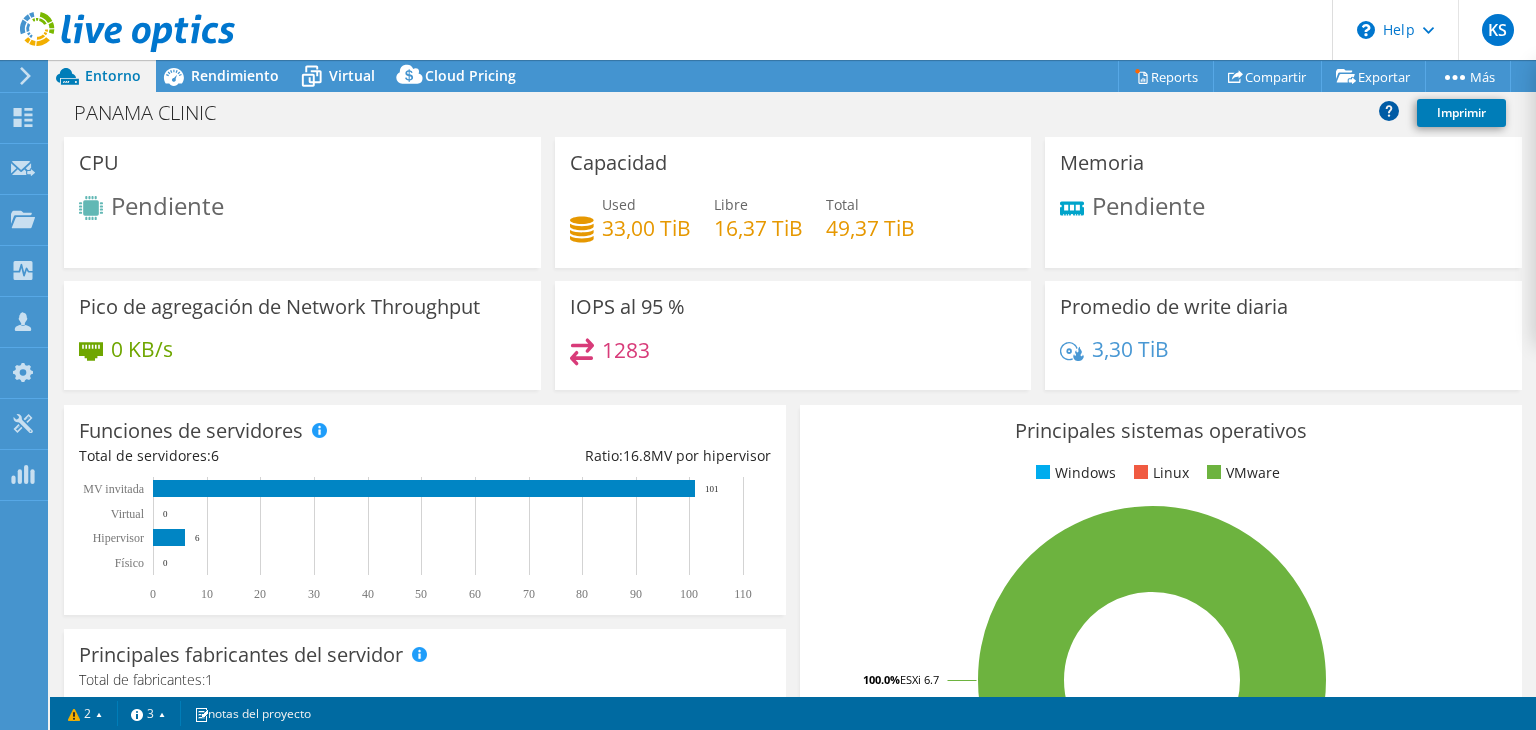 click 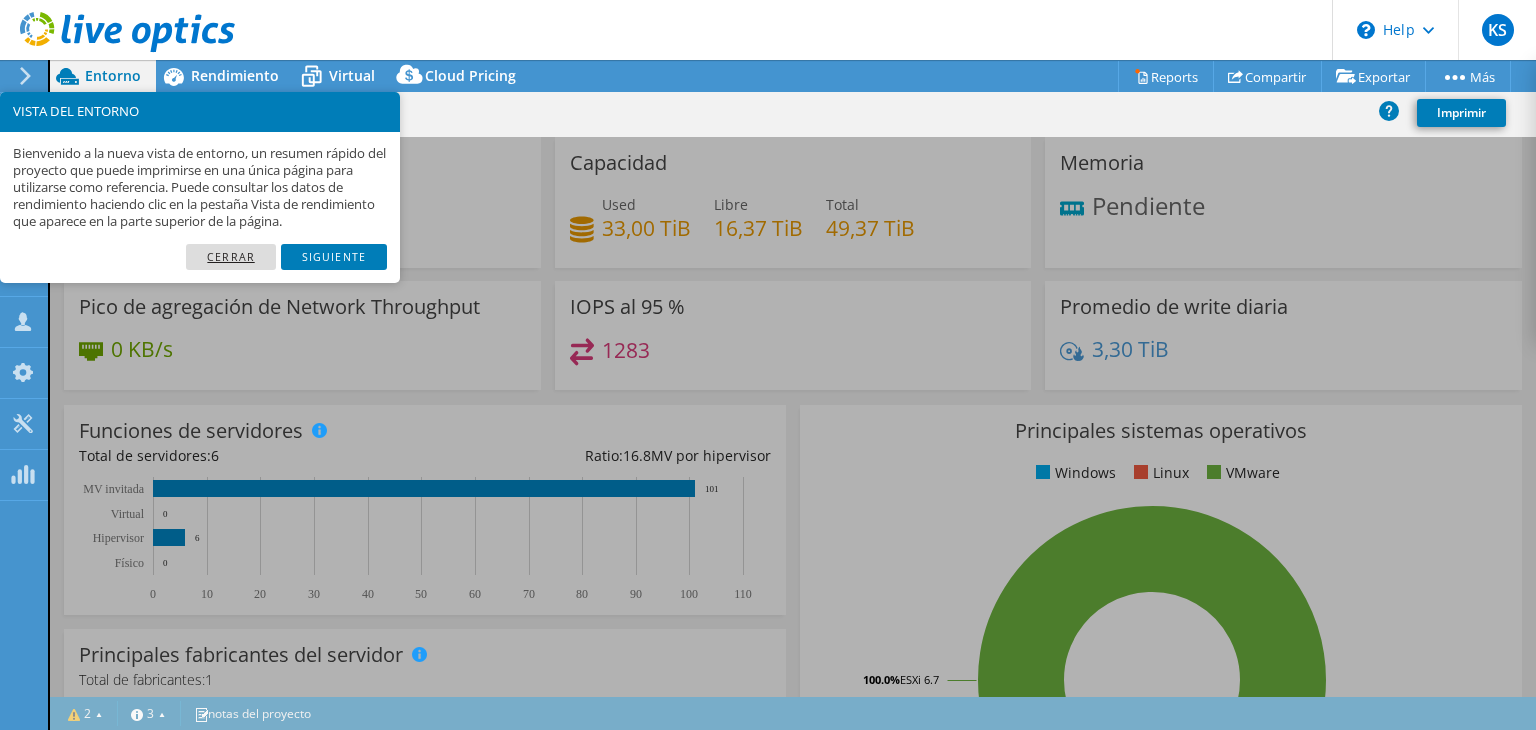 click on "Cerrar" at bounding box center (231, 257) 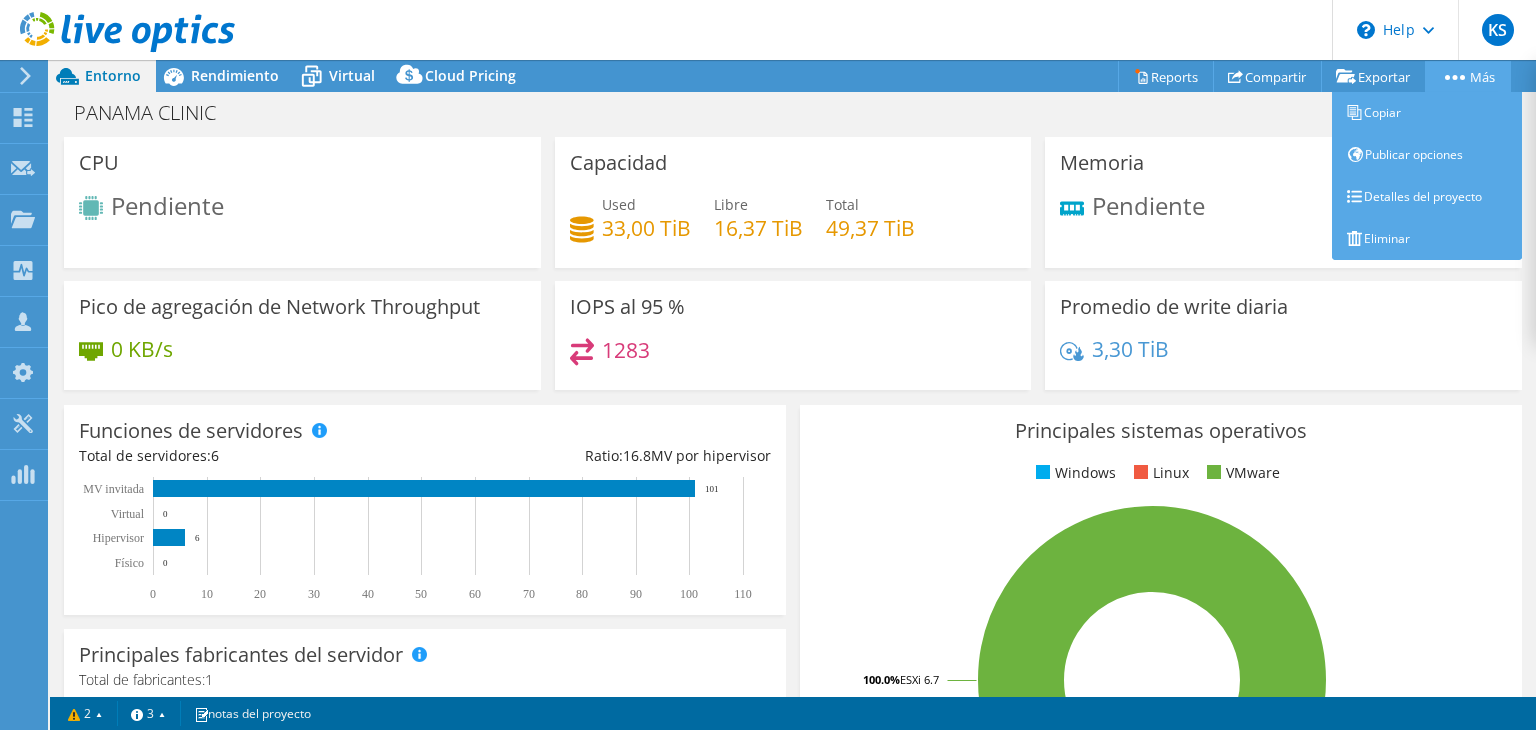 click on "Más" at bounding box center (1468, 76) 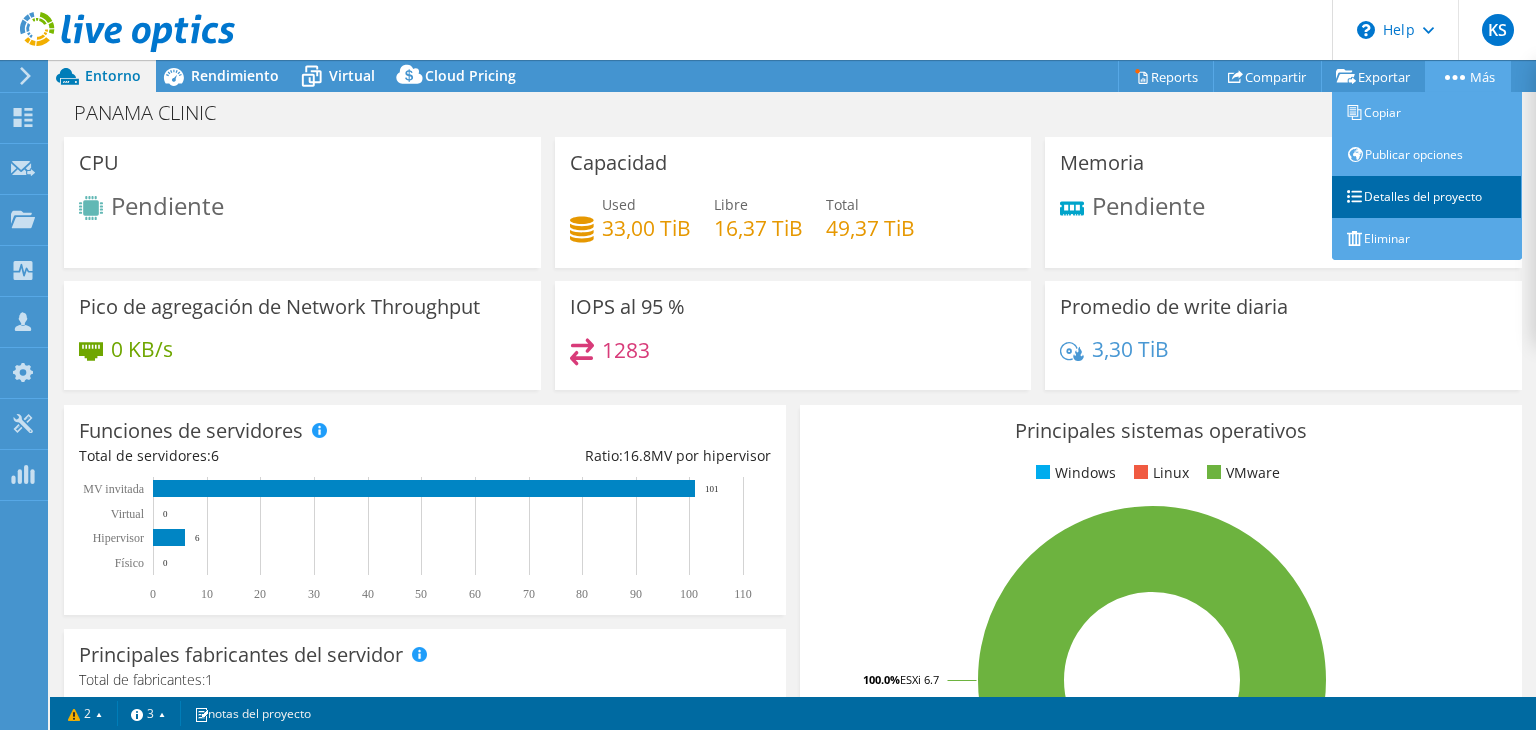 click on "Detalles del proyecto" at bounding box center (1427, 197) 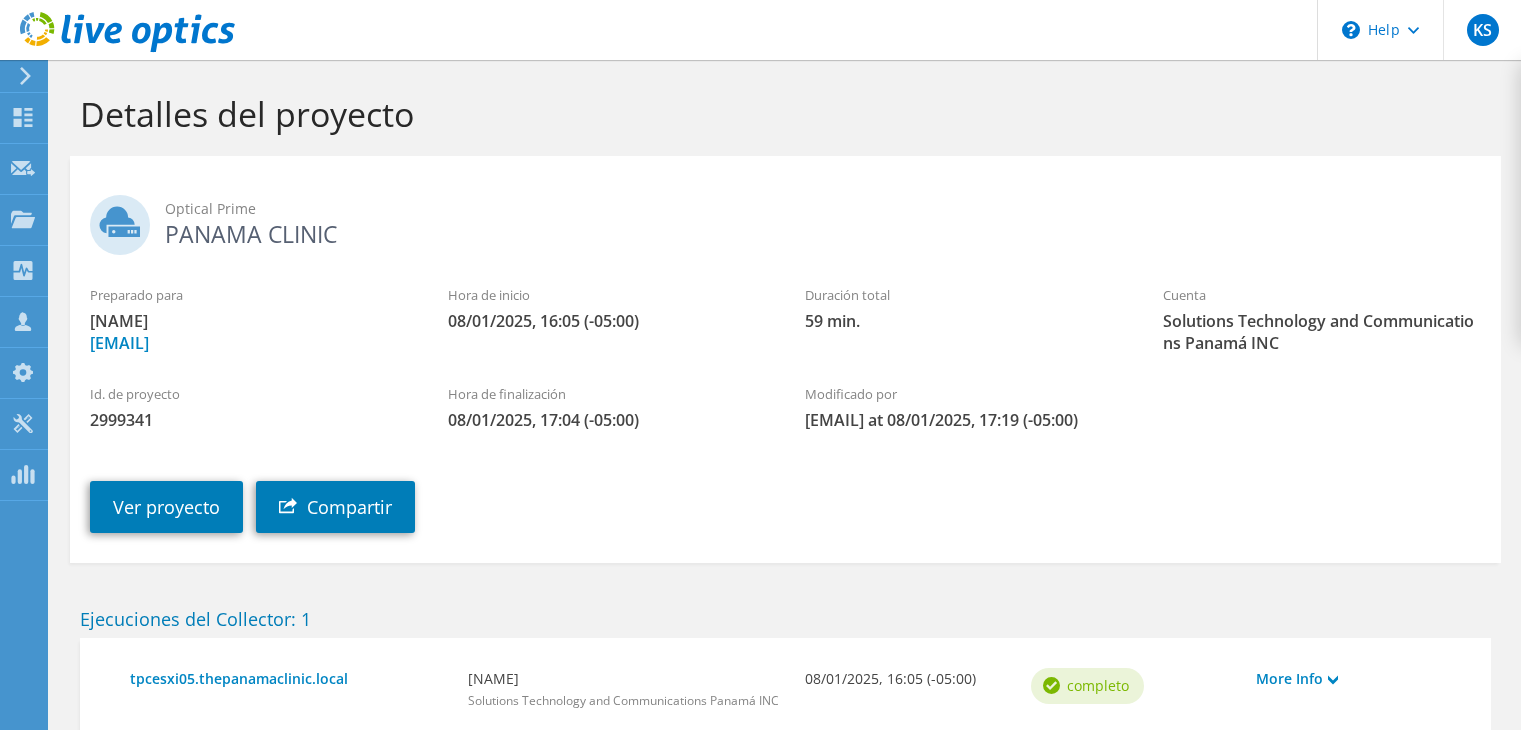 scroll, scrollTop: 0, scrollLeft: 0, axis: both 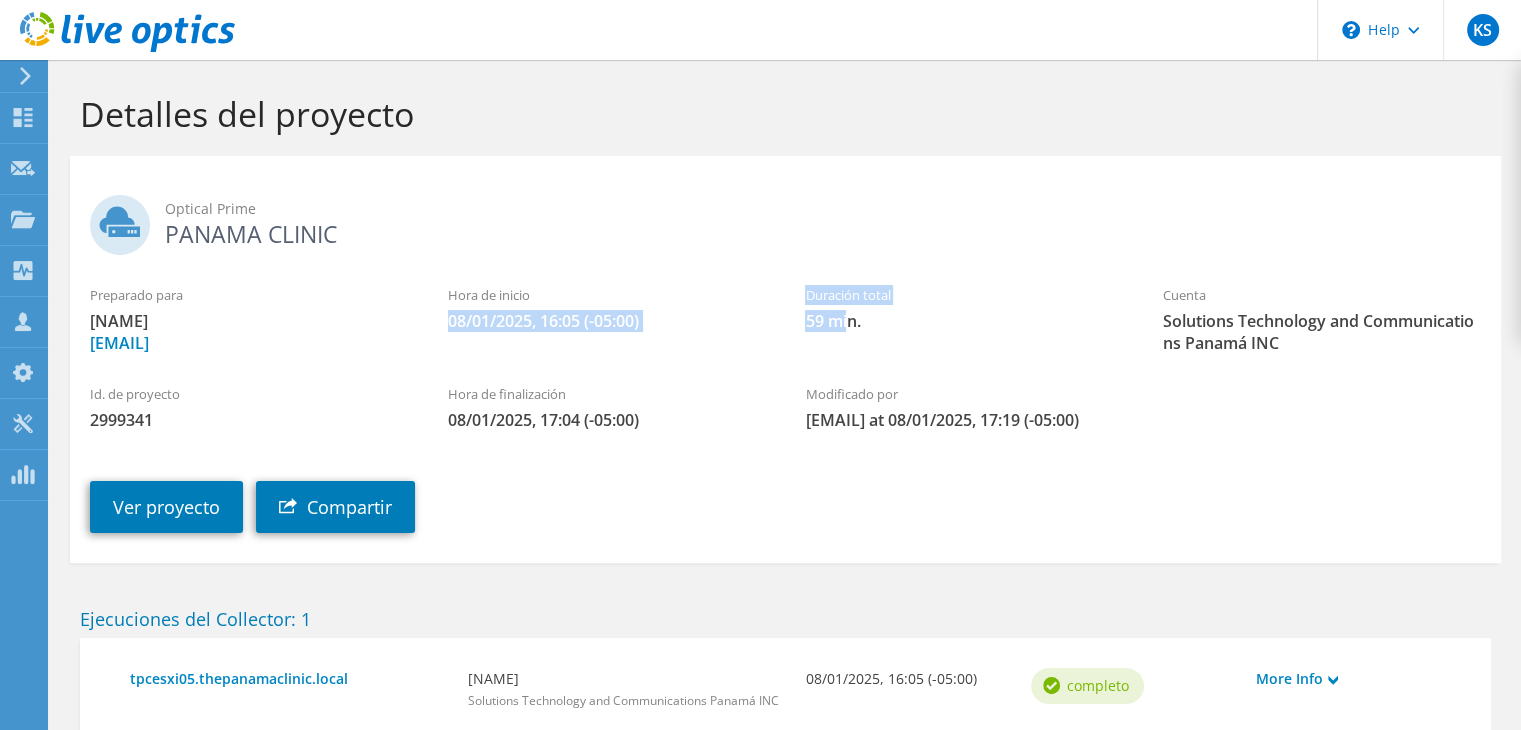 drag, startPoint x: 850, startPoint y: 309, endPoint x: 773, endPoint y: 303, distance: 77.23341 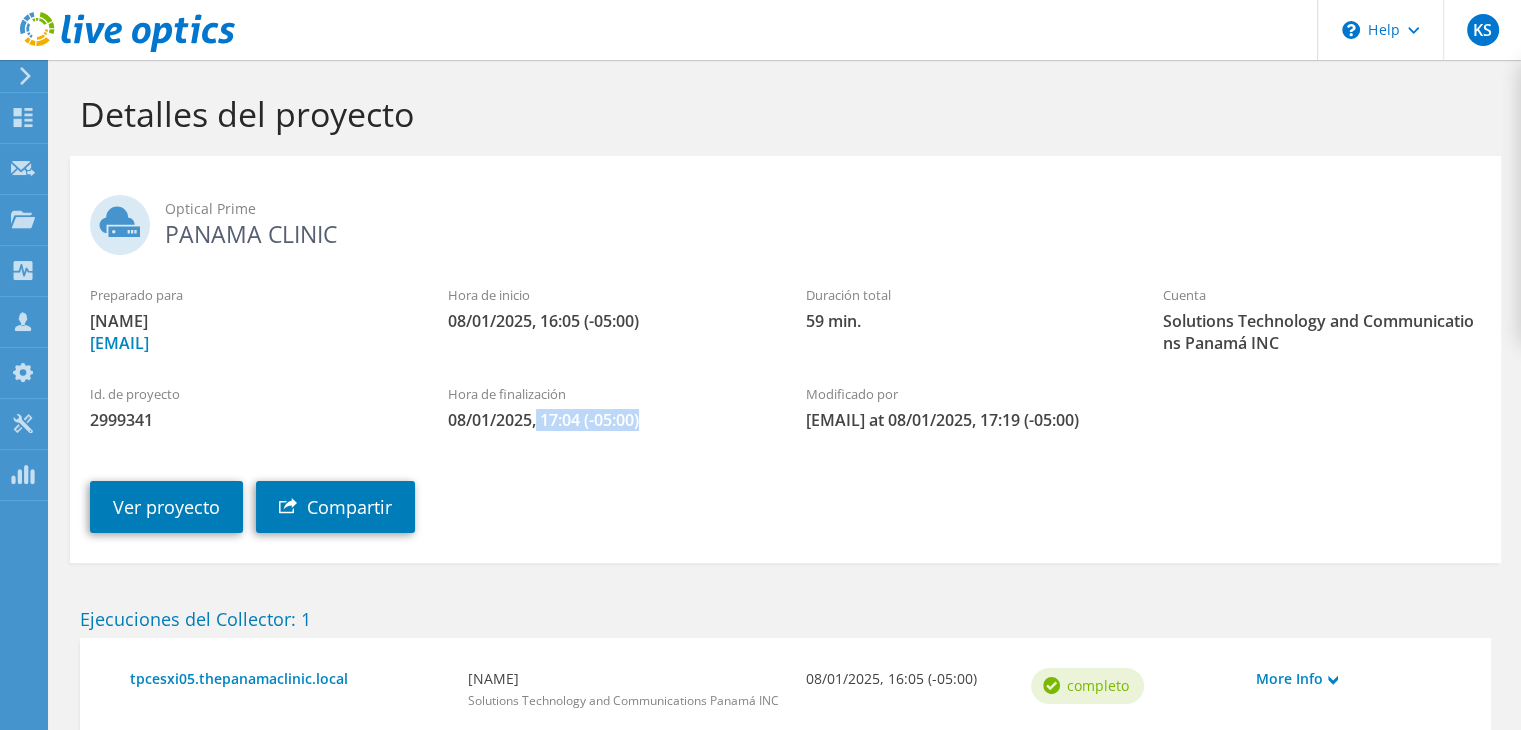 drag, startPoint x: 537, startPoint y: 421, endPoint x: 653, endPoint y: 431, distance: 116.43024 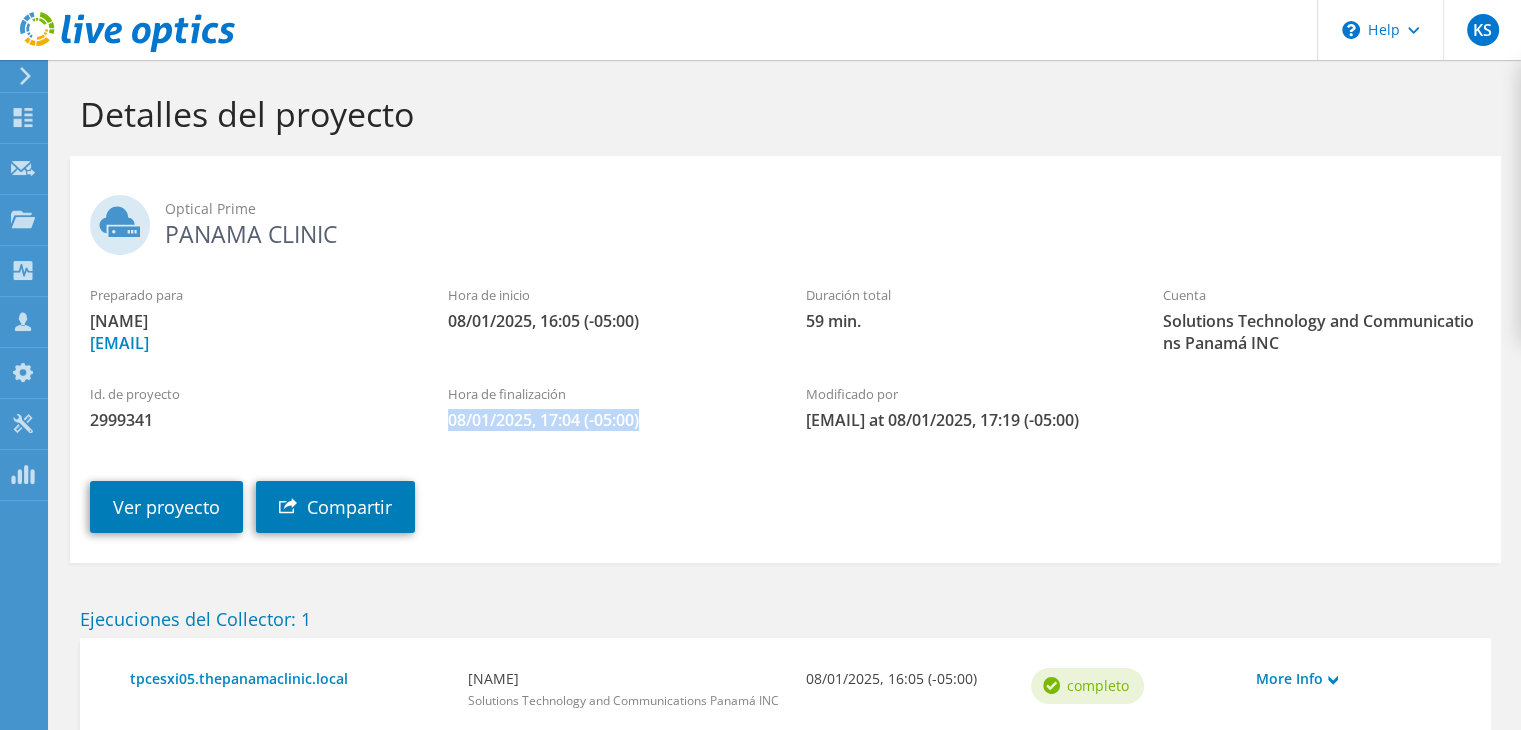 drag, startPoint x: 648, startPoint y: 419, endPoint x: 444, endPoint y: 417, distance: 204.0098 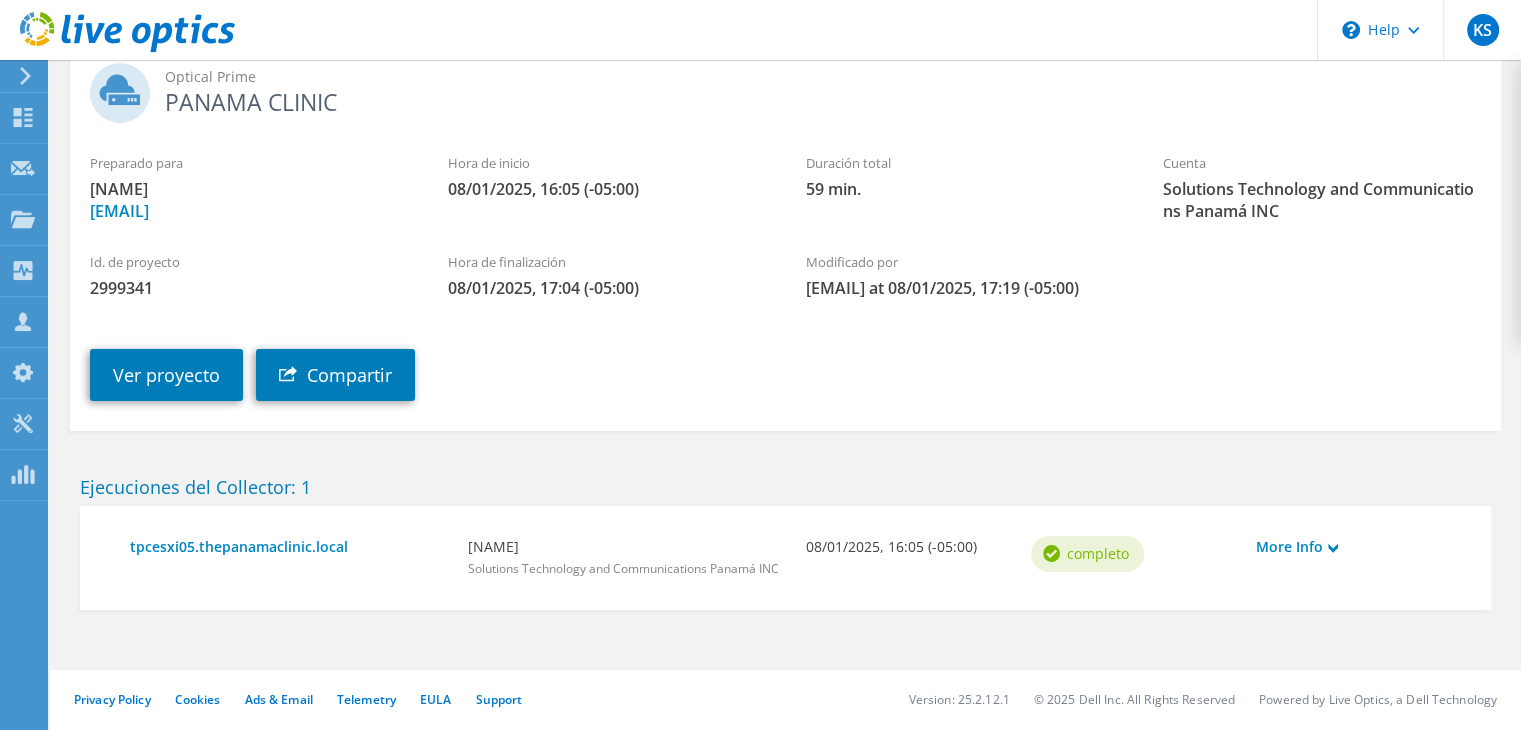 scroll, scrollTop: 0, scrollLeft: 0, axis: both 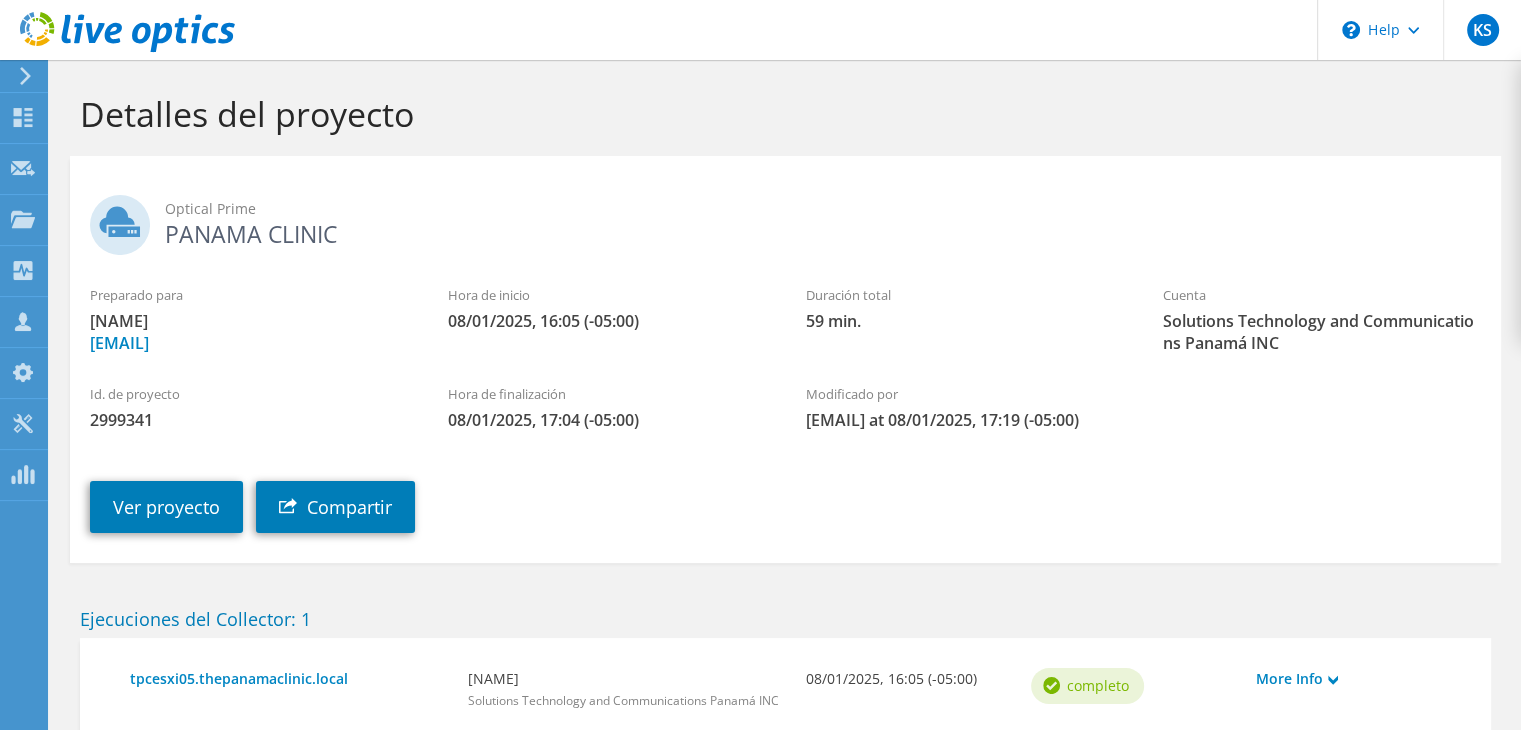 click on "Panel
Solicitar captura
Proyectos
Buscar proyectos
Upload SIOKIT & Files
Ejecuciones del recopilador Optical Prime" at bounding box center (-66, 395) 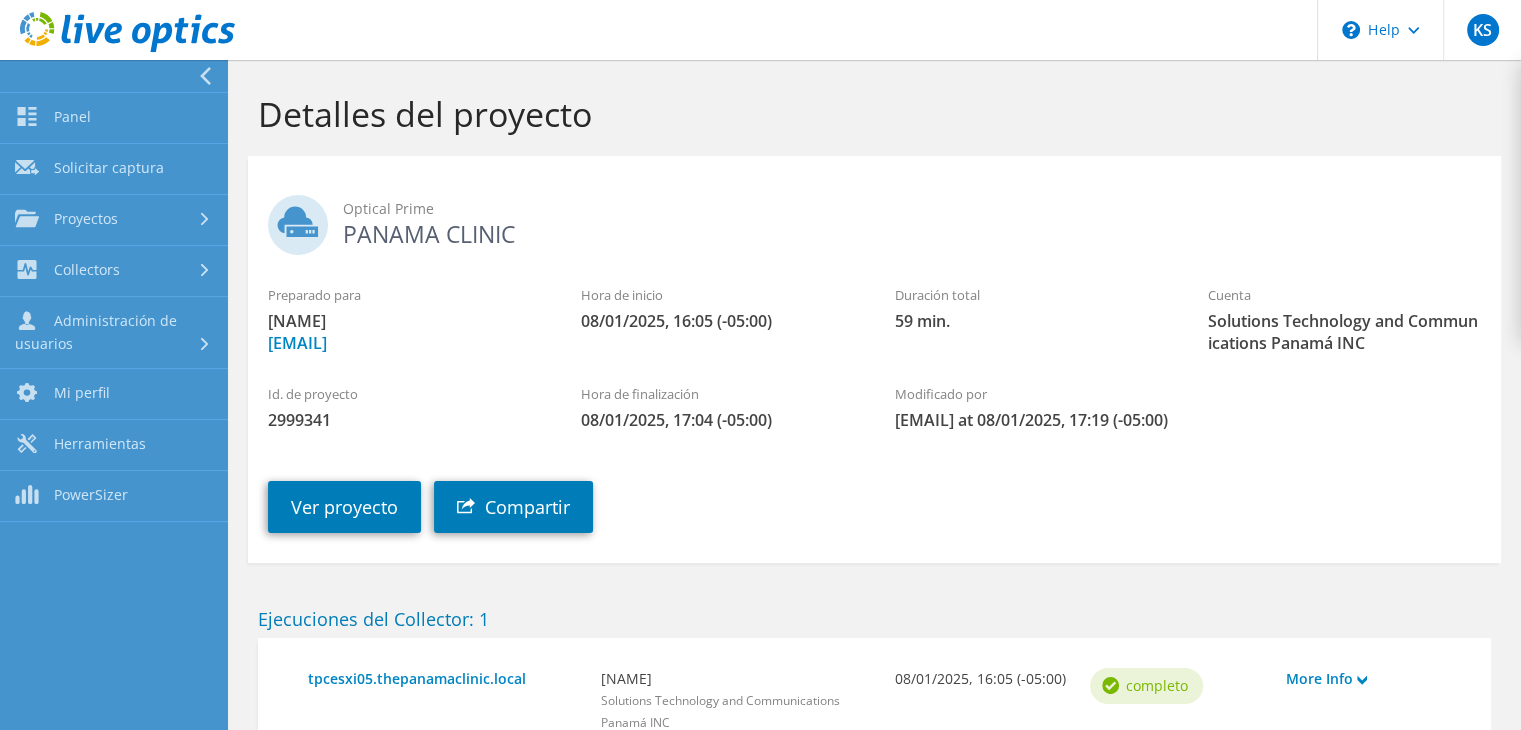 scroll, scrollTop: 176, scrollLeft: 0, axis: vertical 